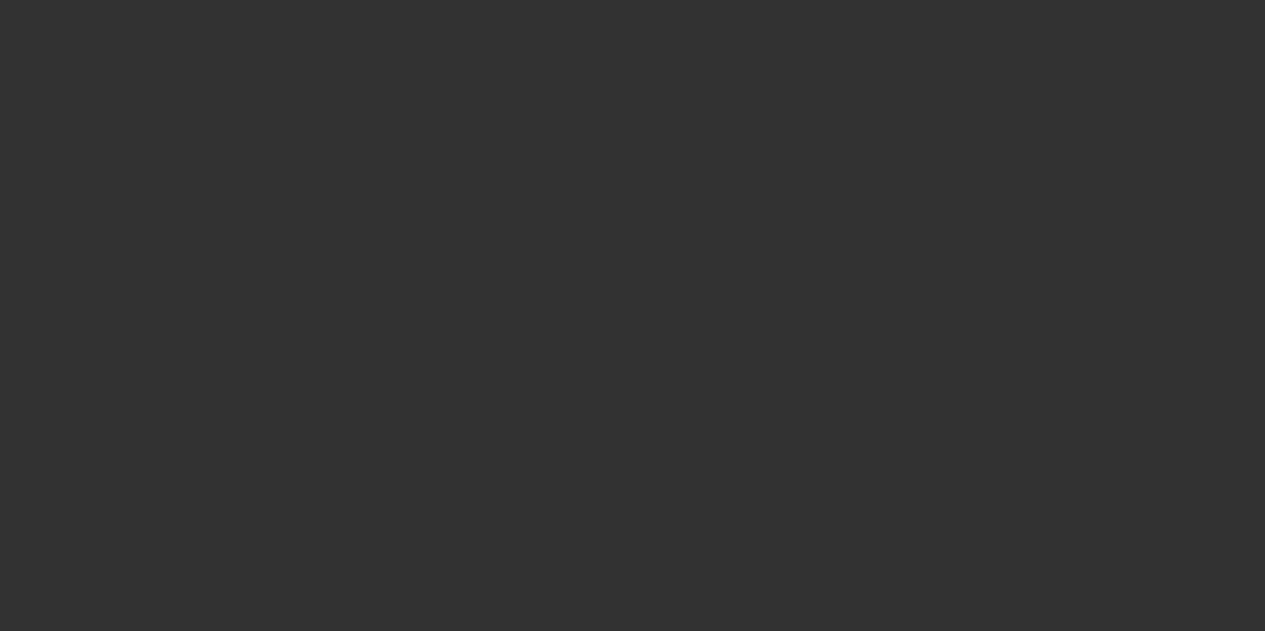 select on "3" 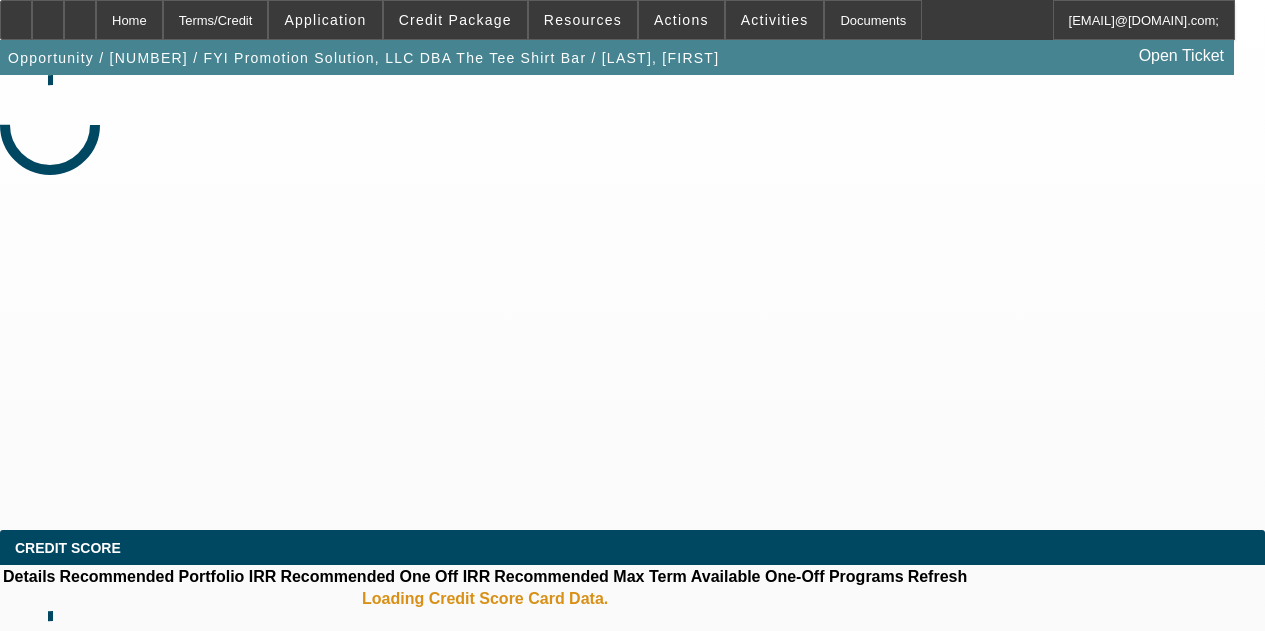 select on "0" 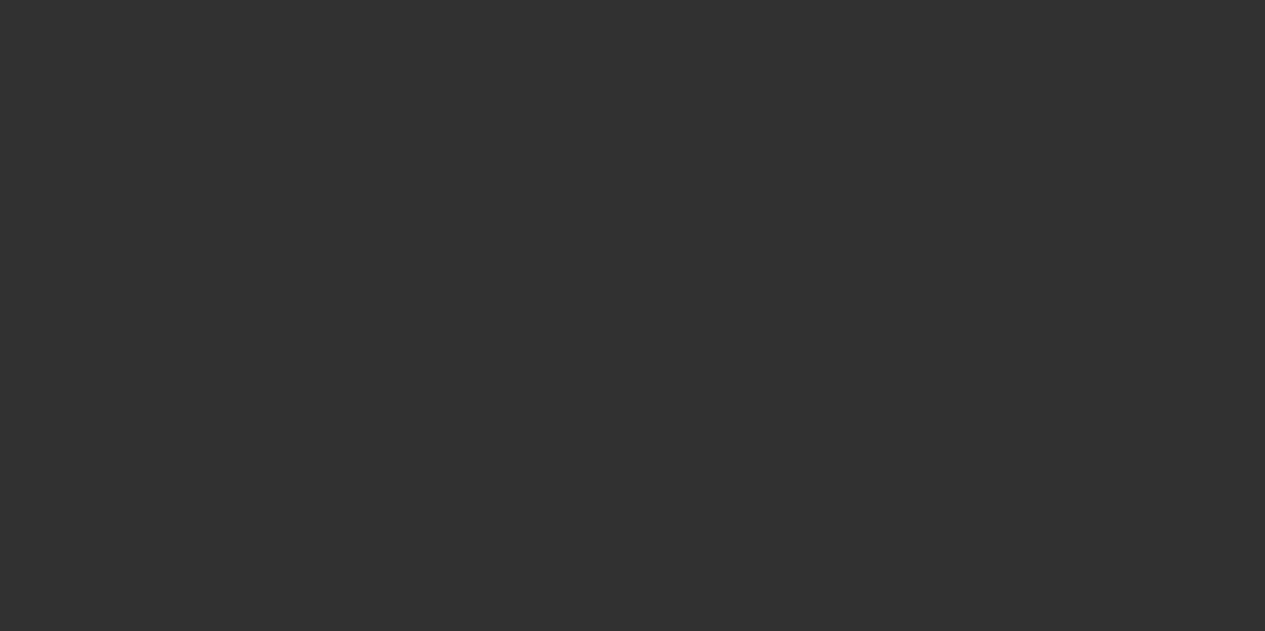 scroll, scrollTop: 0, scrollLeft: 0, axis: both 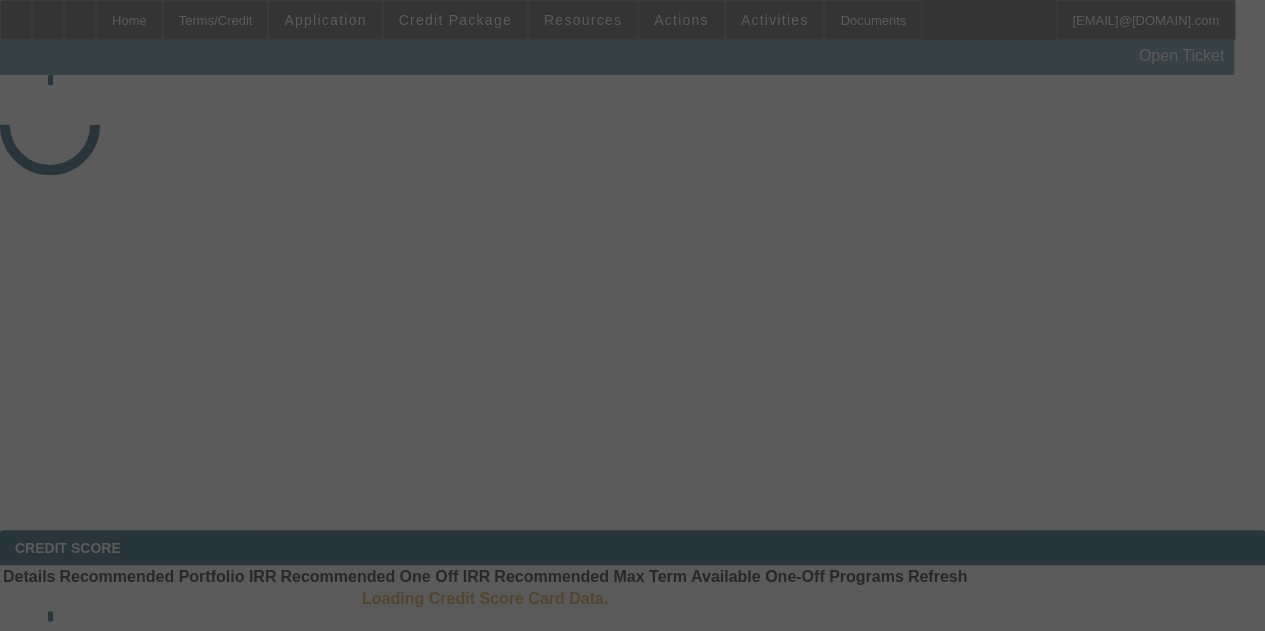 select on "3" 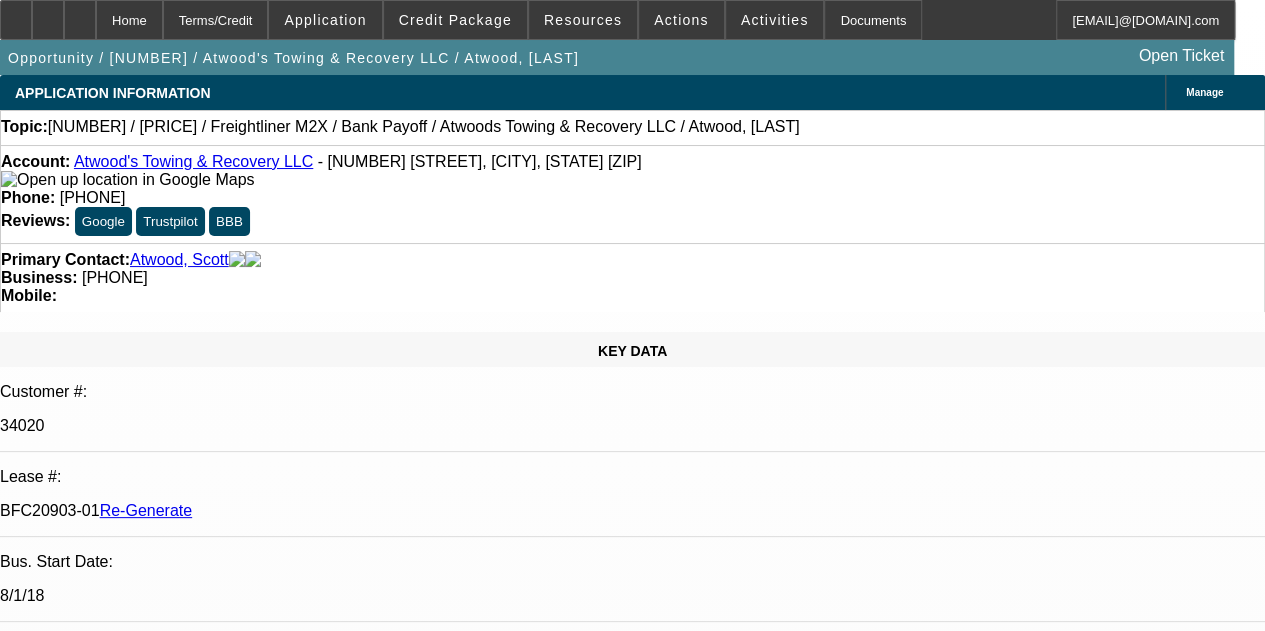 select on "0" 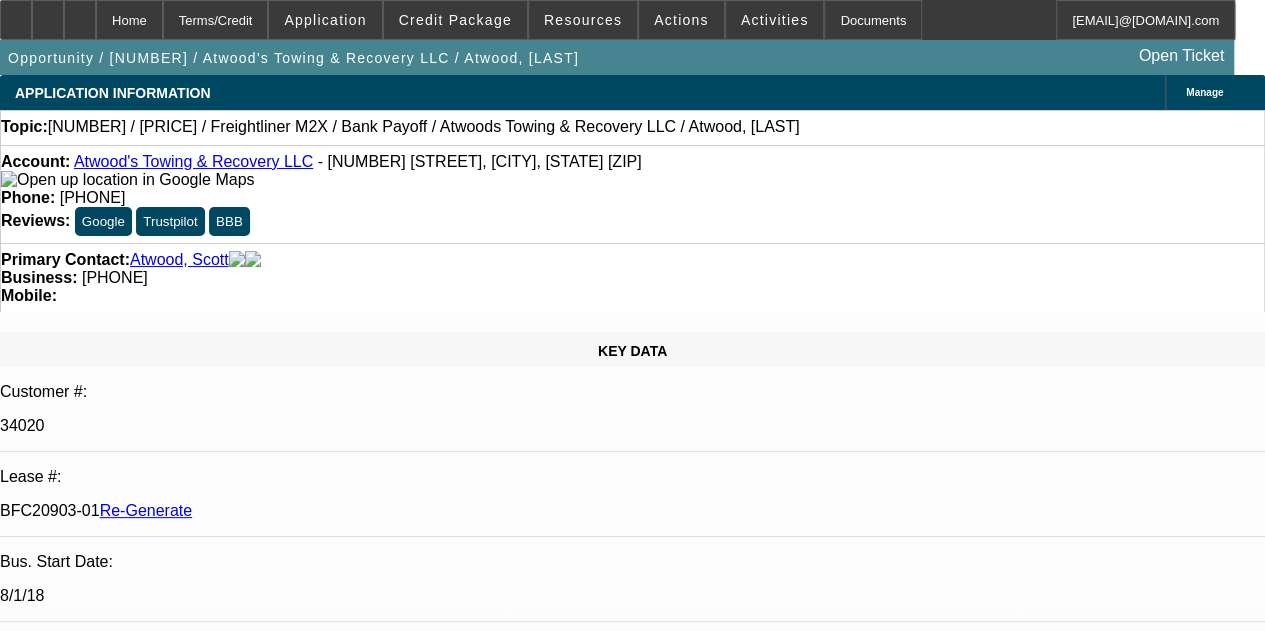select on "6" 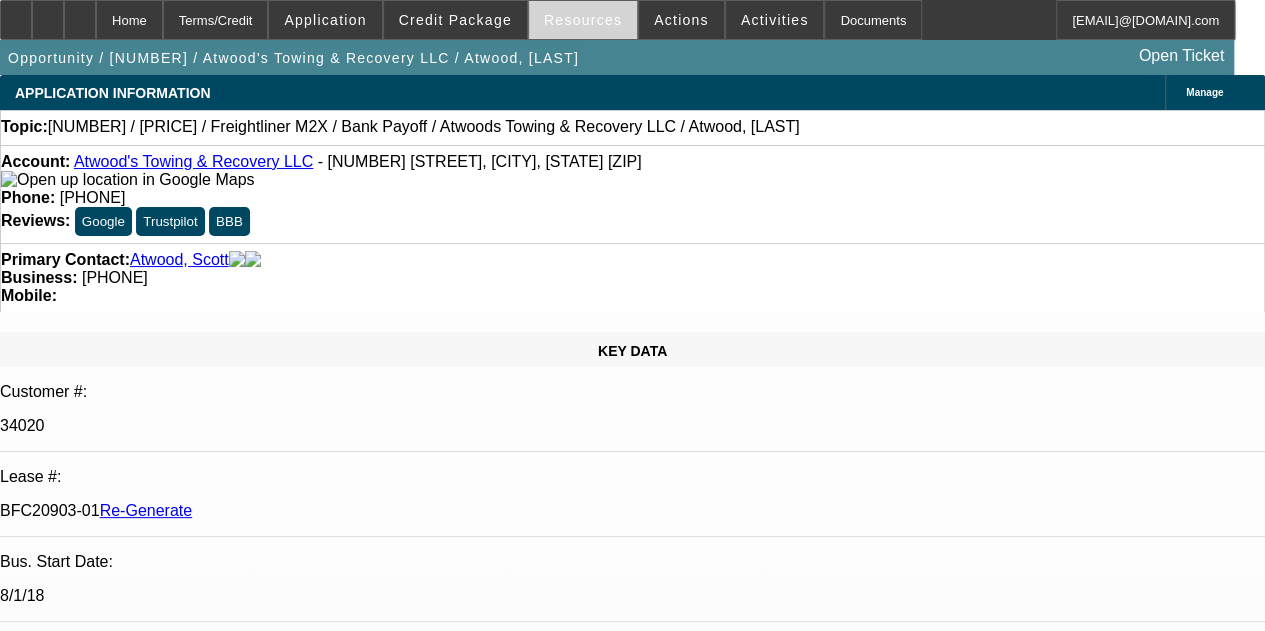 click on "Resources" at bounding box center (583, 20) 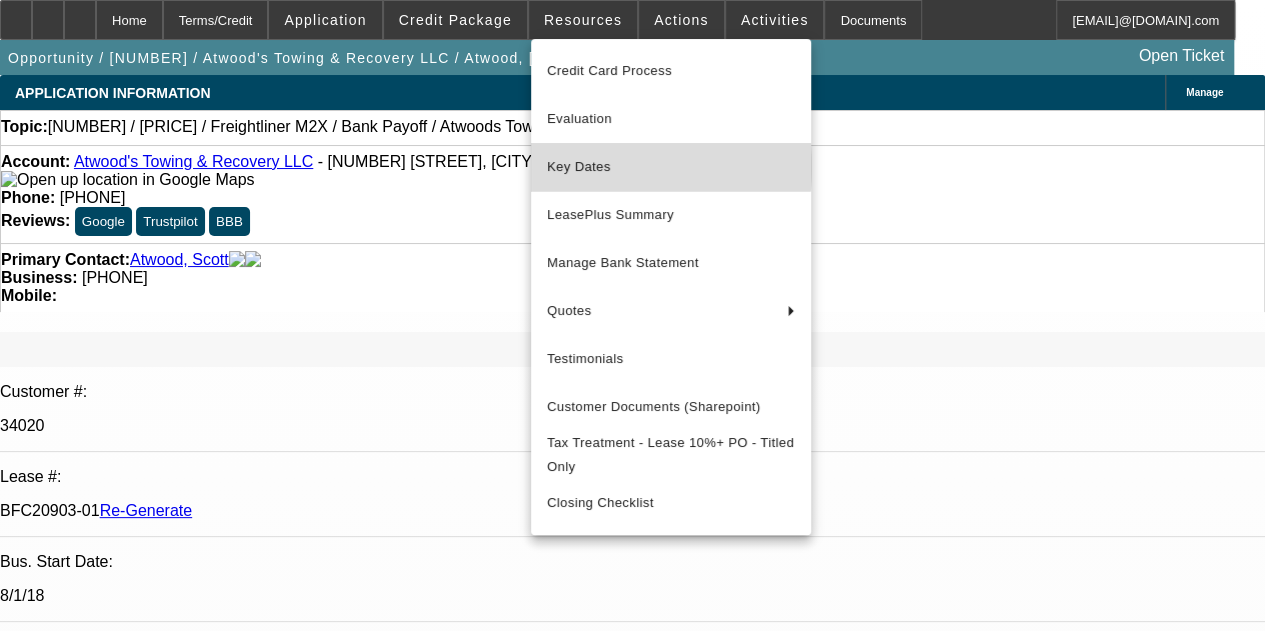click on "Key Dates" at bounding box center (671, 167) 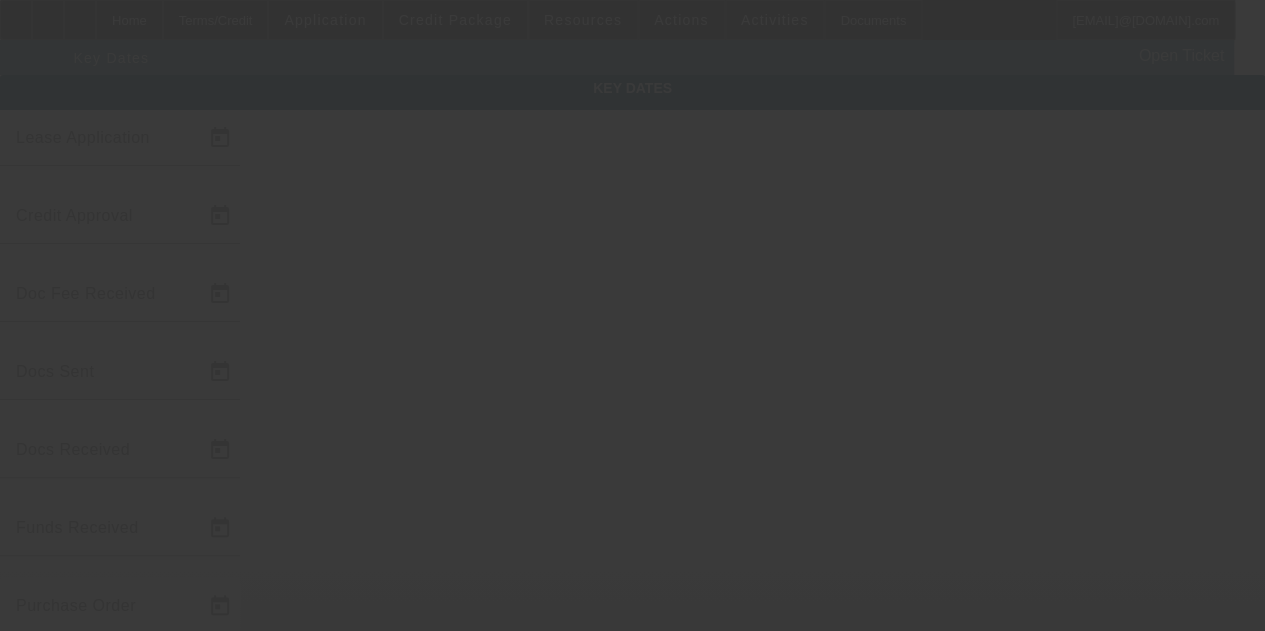 type on "7/21/2025" 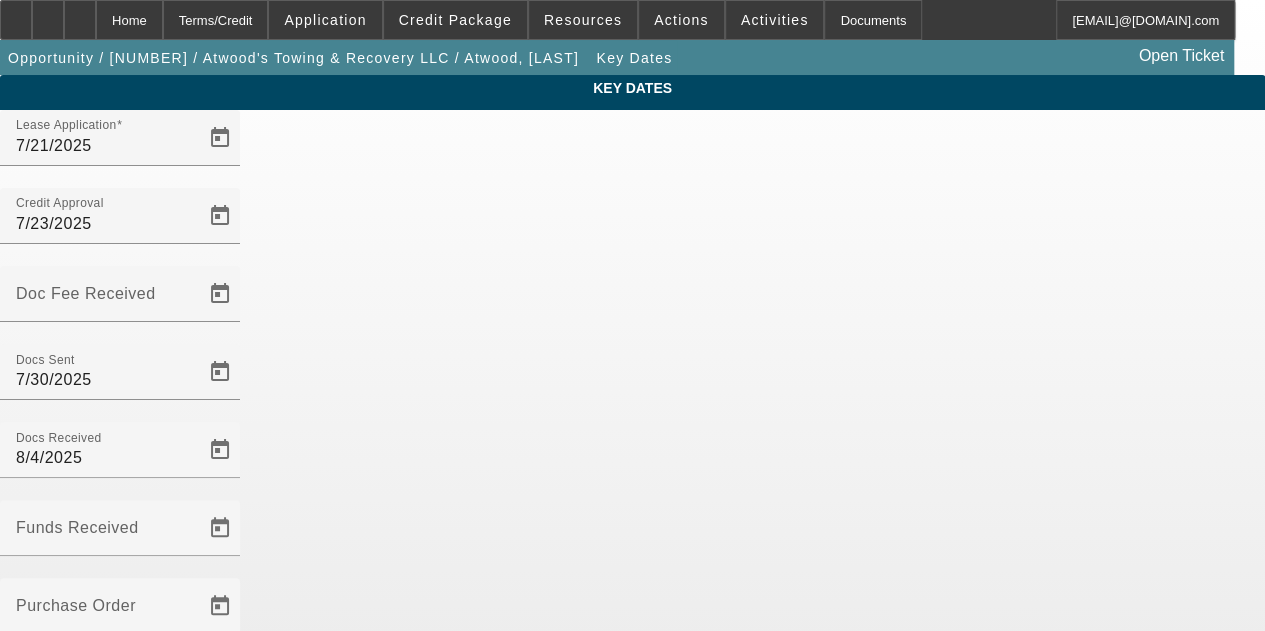 click on "Initial Audit Call" 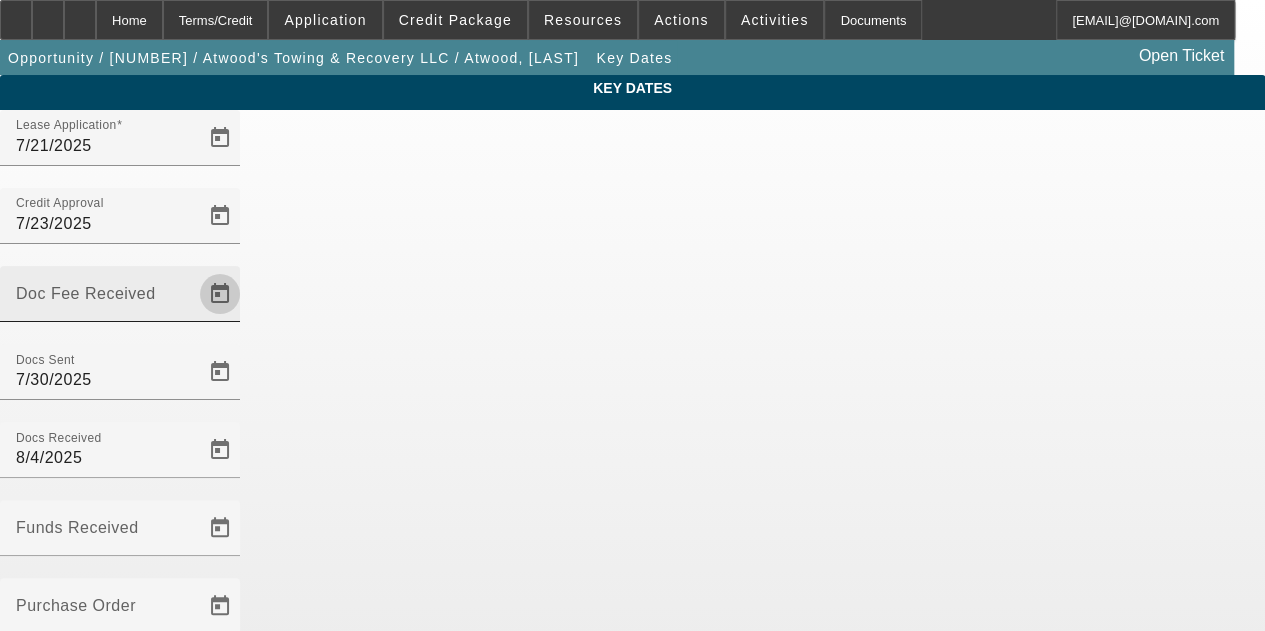 click 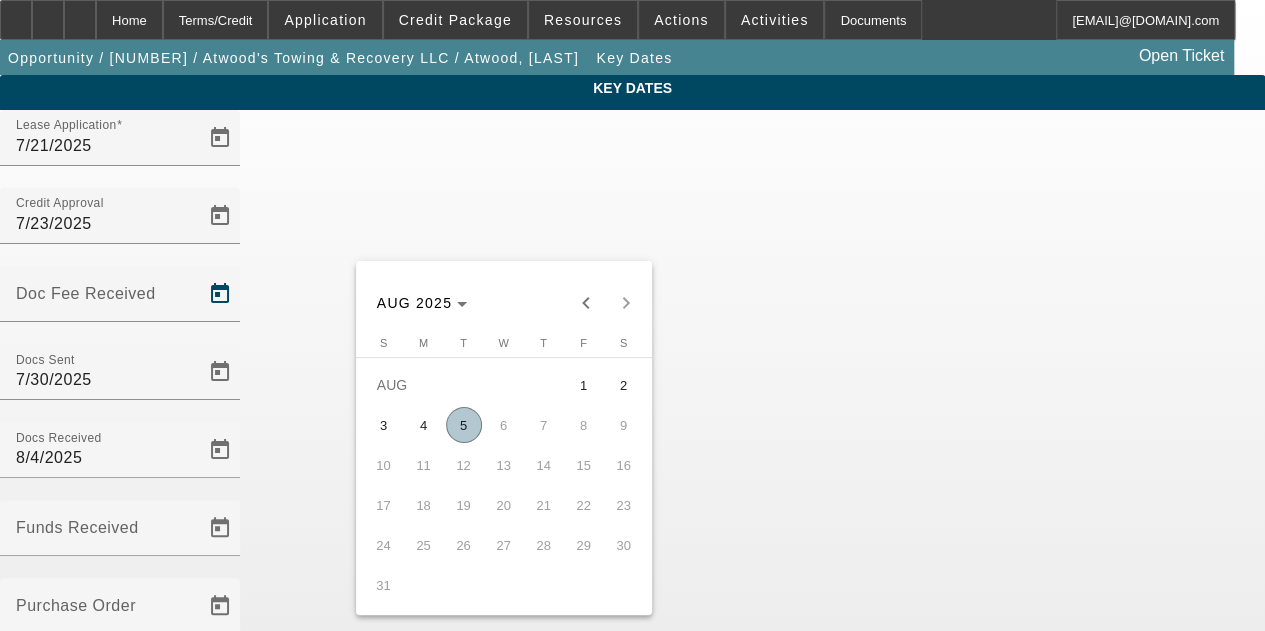 click on "5" at bounding box center [464, 425] 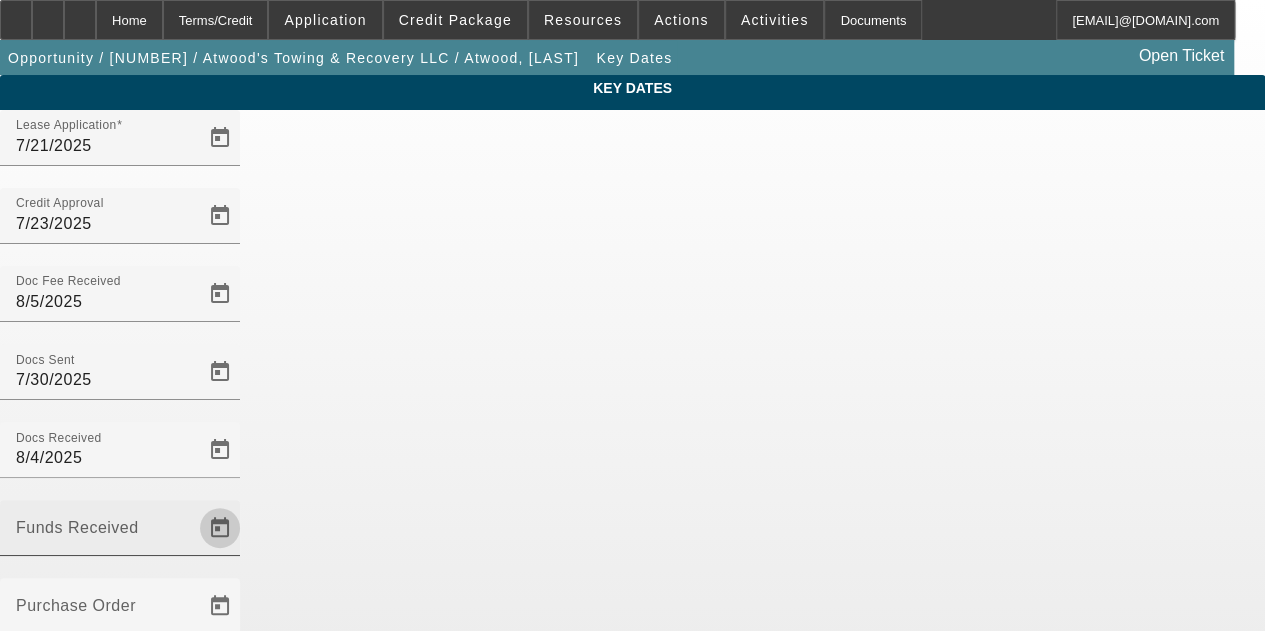 click 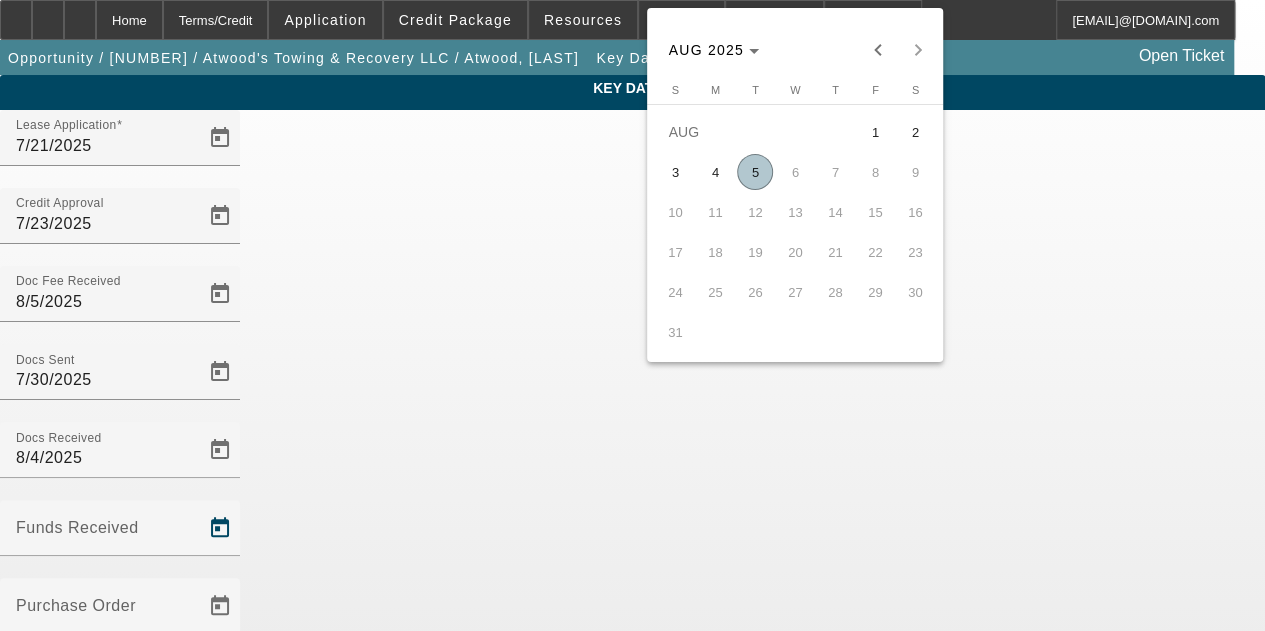 click on "5" at bounding box center [755, 172] 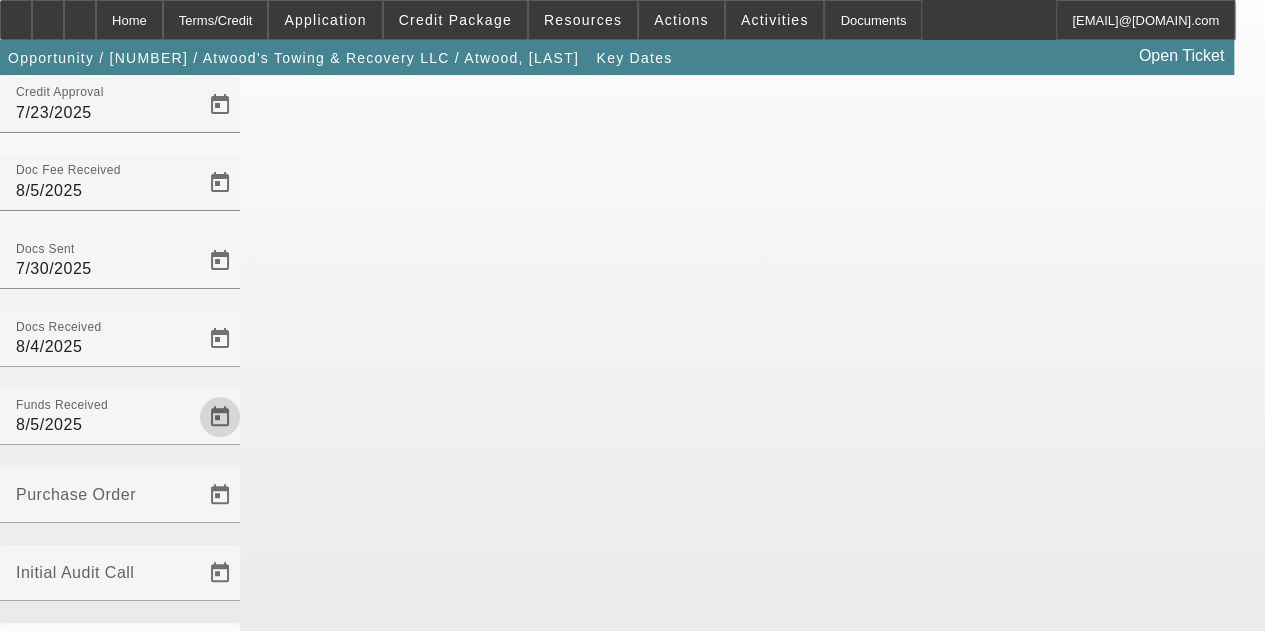 scroll, scrollTop: 130, scrollLeft: 0, axis: vertical 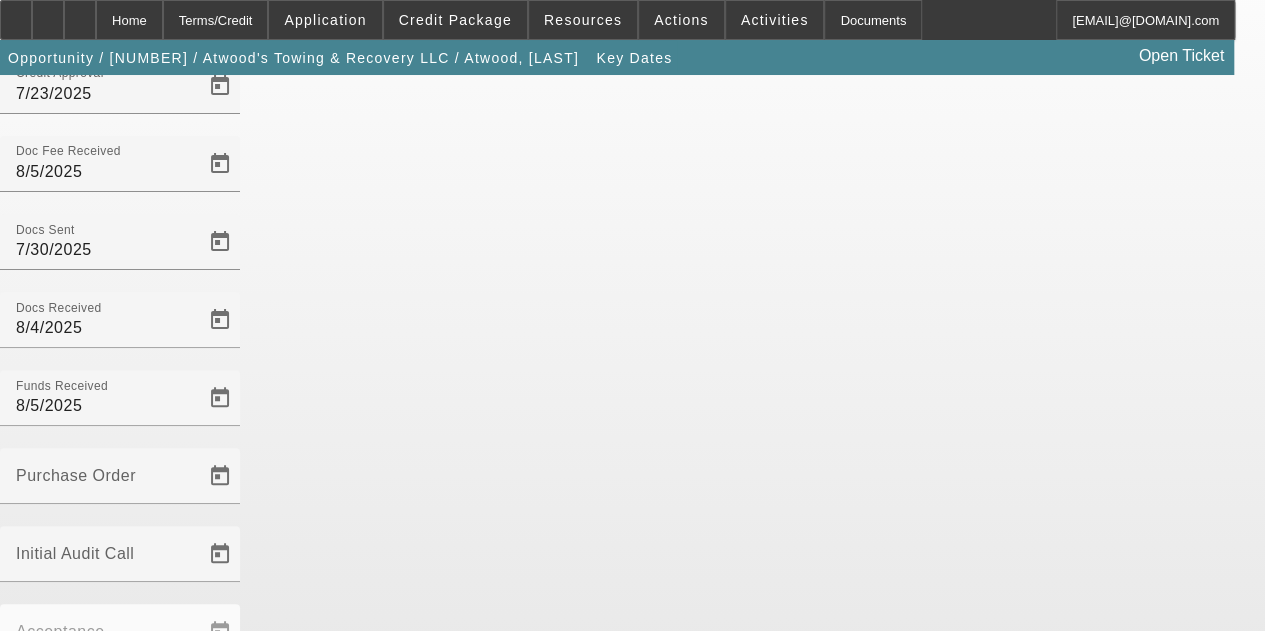click on "Save" 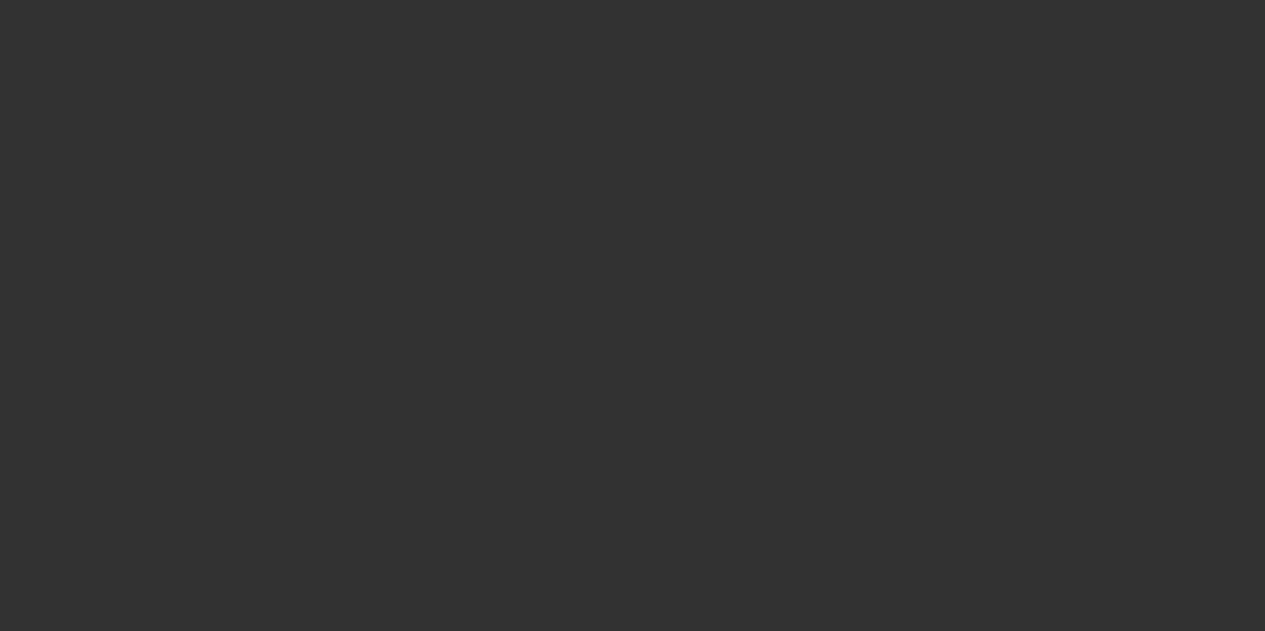 scroll, scrollTop: 0, scrollLeft: 0, axis: both 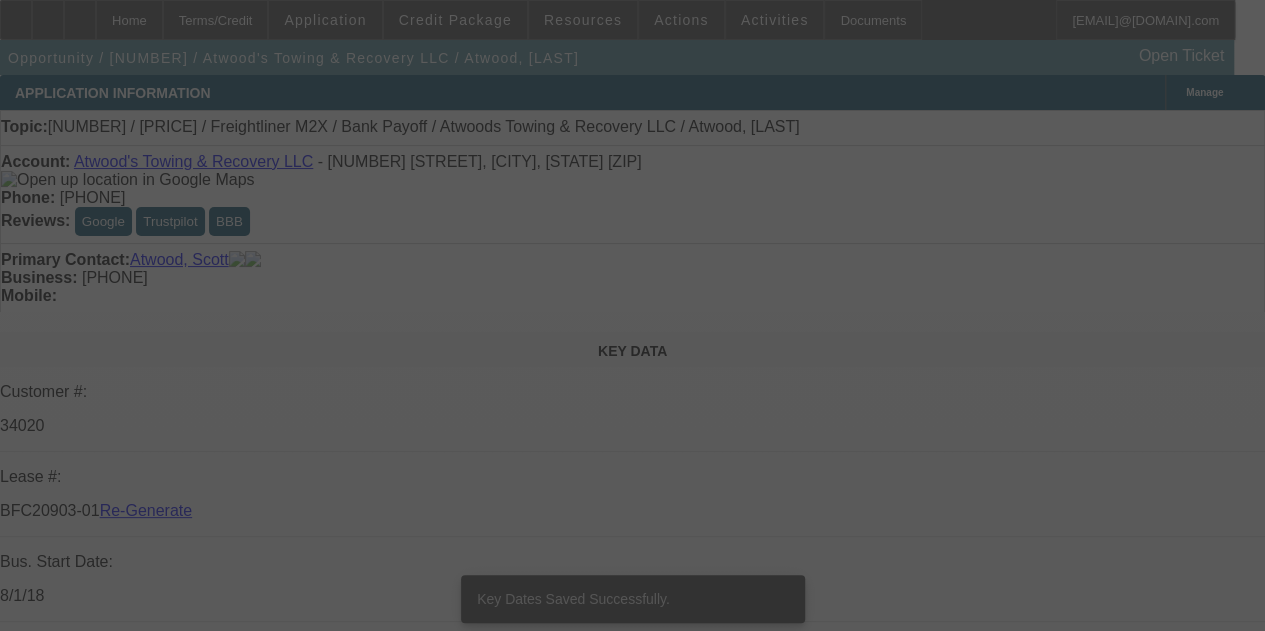 select on "3" 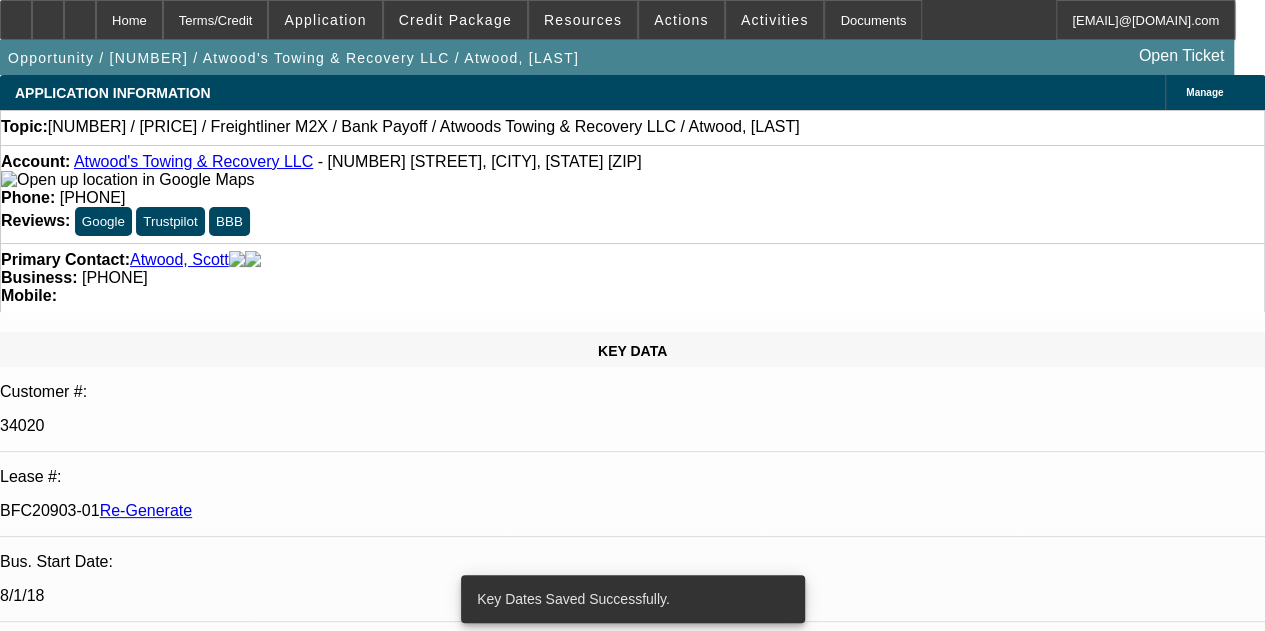 select on "0" 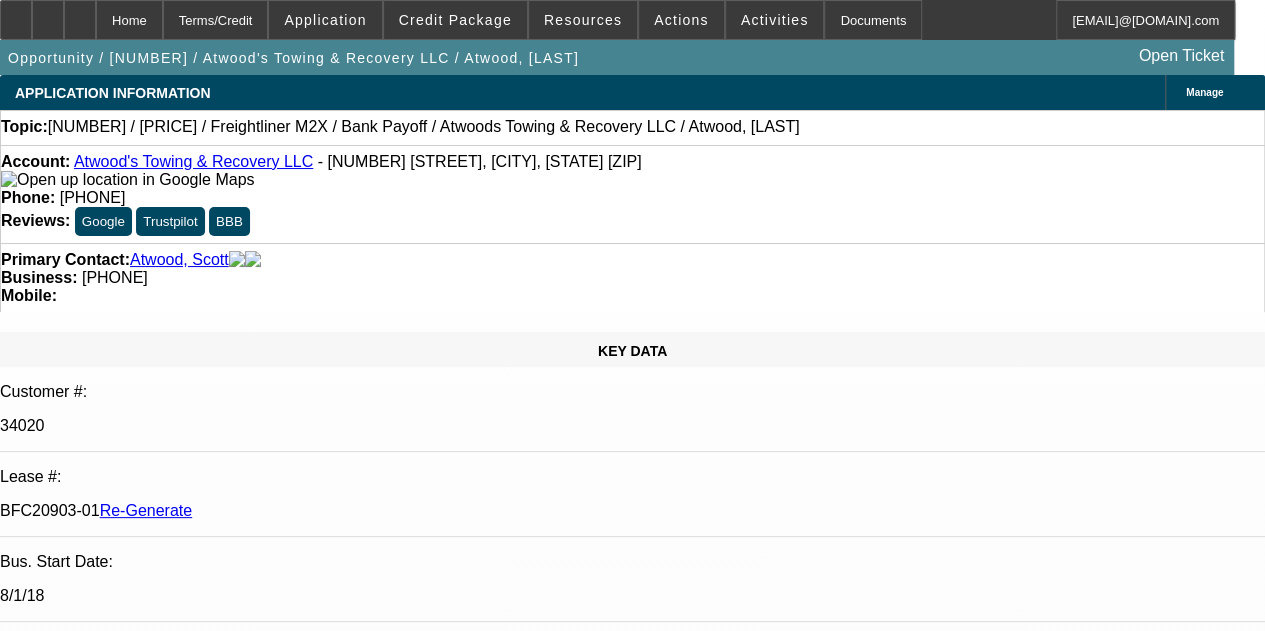click on "072500472 / $99,663.32 / Freightliner  M2X / Bank Payoff / Atwoods Towing & Recovery LLC / Atwood, Scott
Monica Solis - 8/5/25, 9:54 AM" at bounding box center [338, 7795] 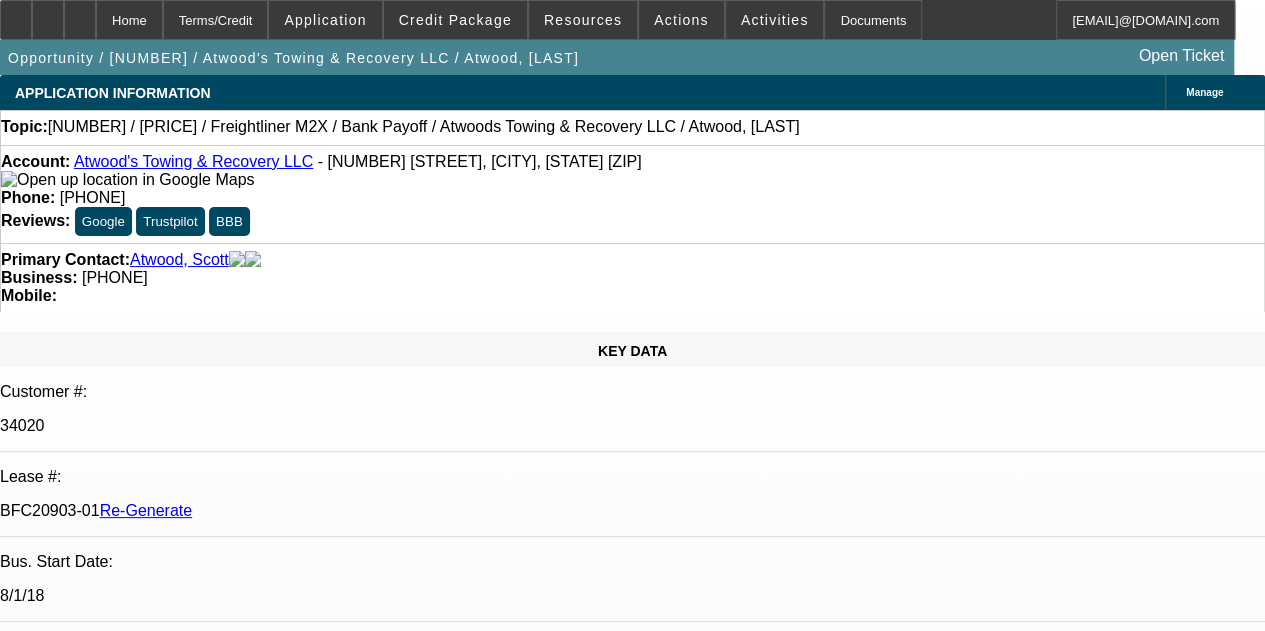 click on "RE:072500472 / $99,663.32 / Freightliner  M2X / Bank Payoff / Atwoods Towing & Recovery LLC / Atwood, Scott" at bounding box center (349, 7834) 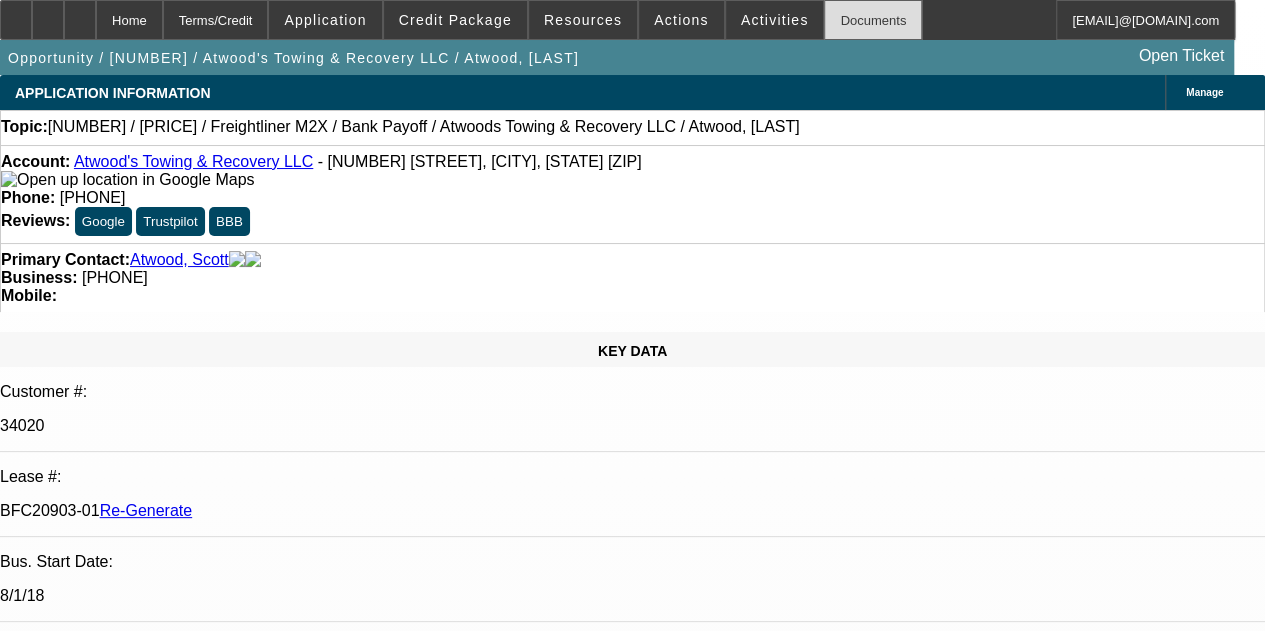 click on "Documents" at bounding box center [873, 20] 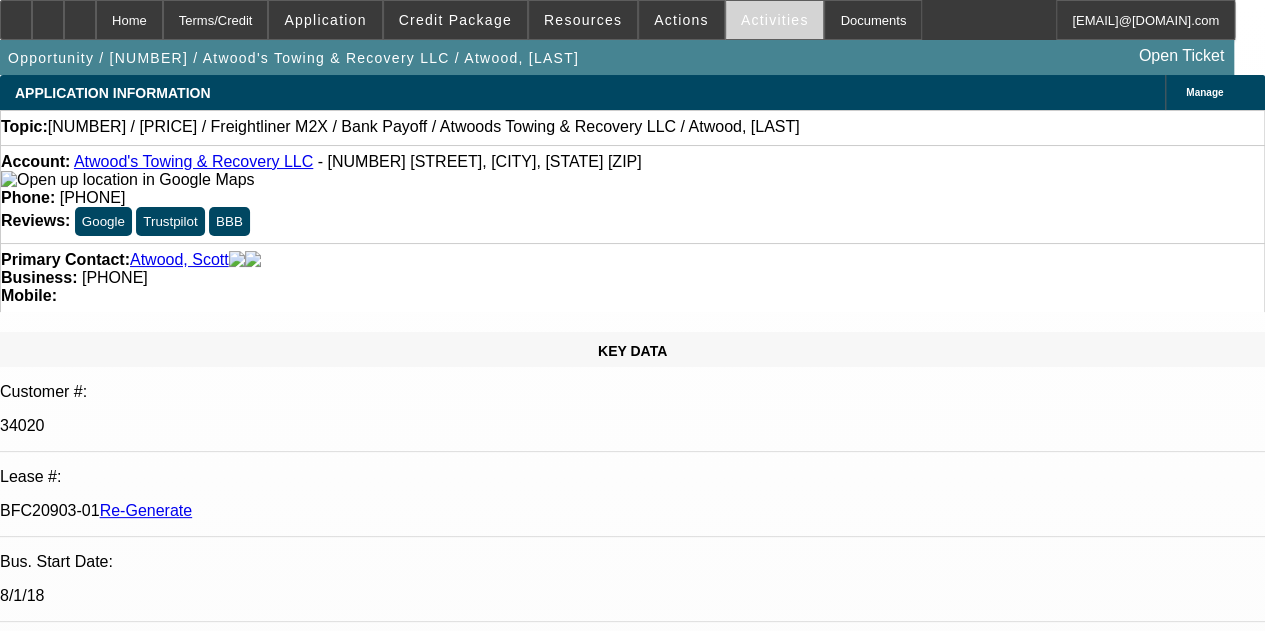 click on "Activities" at bounding box center [775, 20] 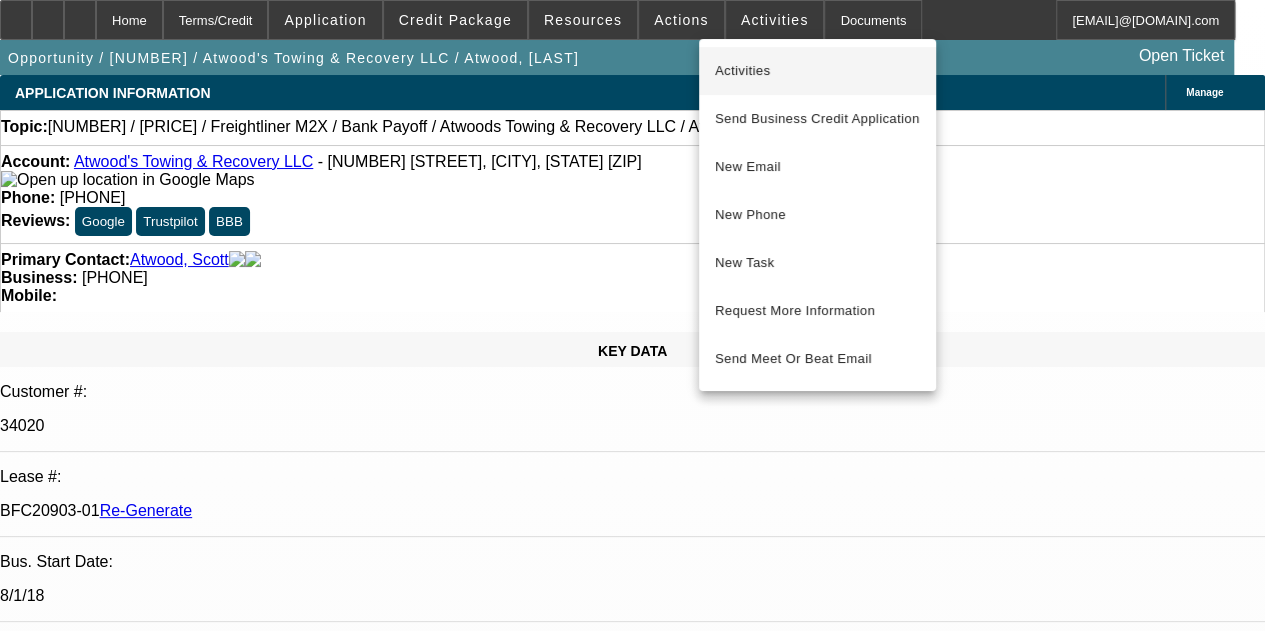 click on "Activities" at bounding box center (817, 71) 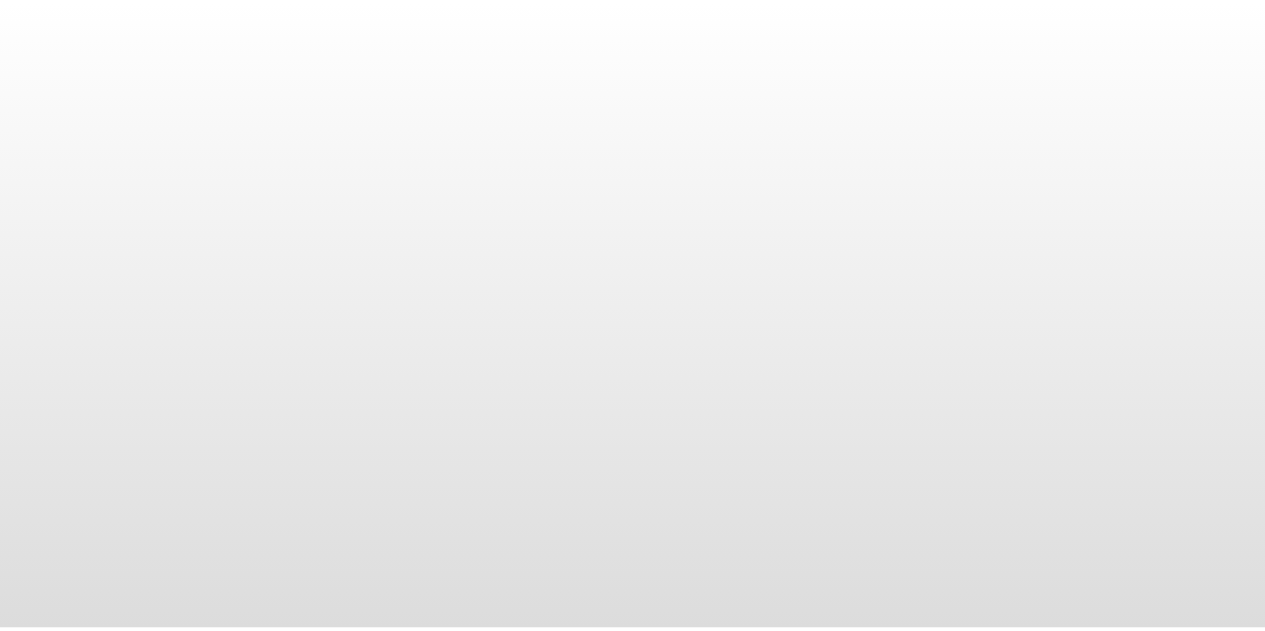 scroll, scrollTop: 0, scrollLeft: 0, axis: both 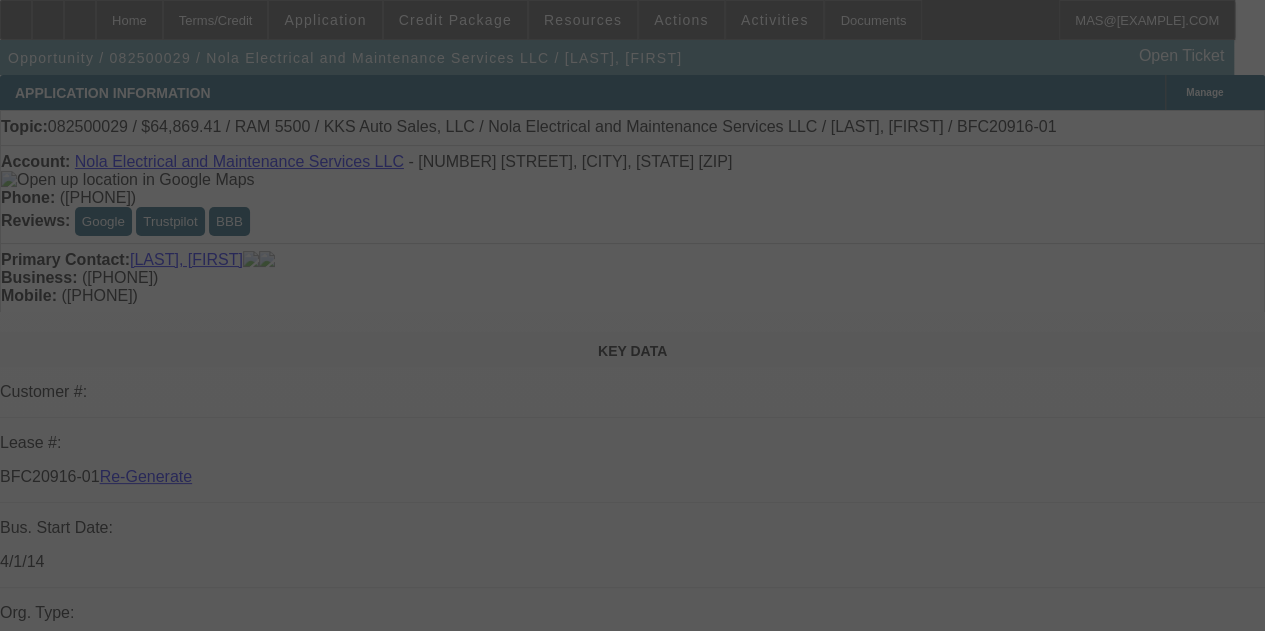 select on "3" 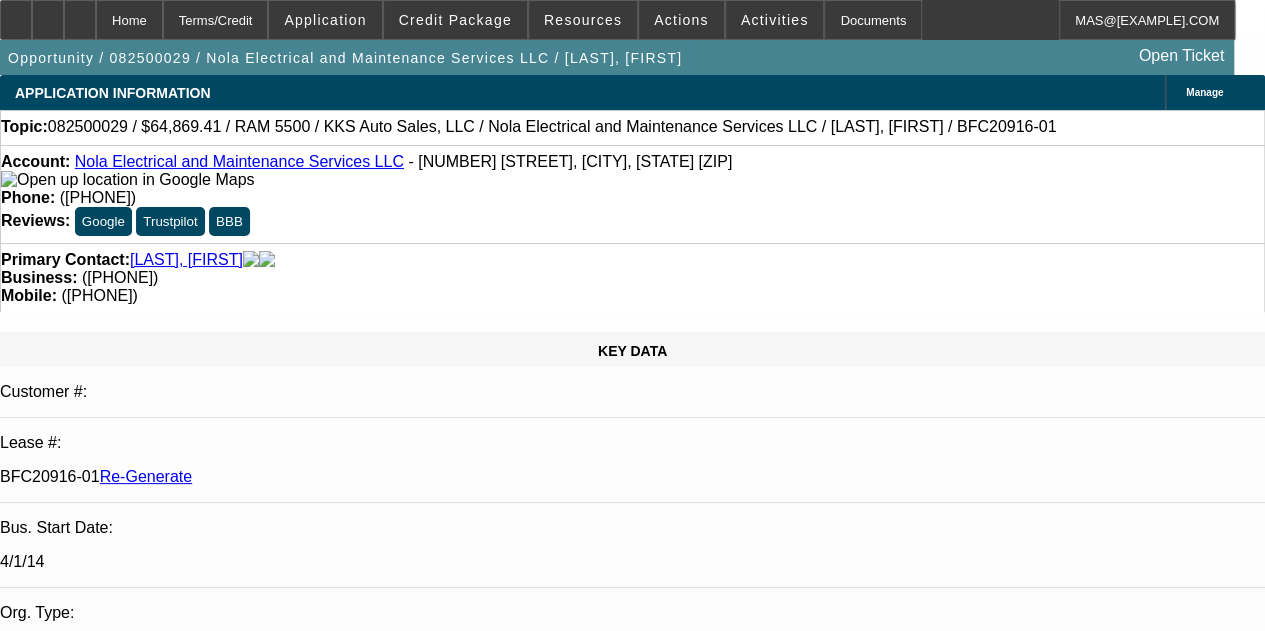 select on "0.1" 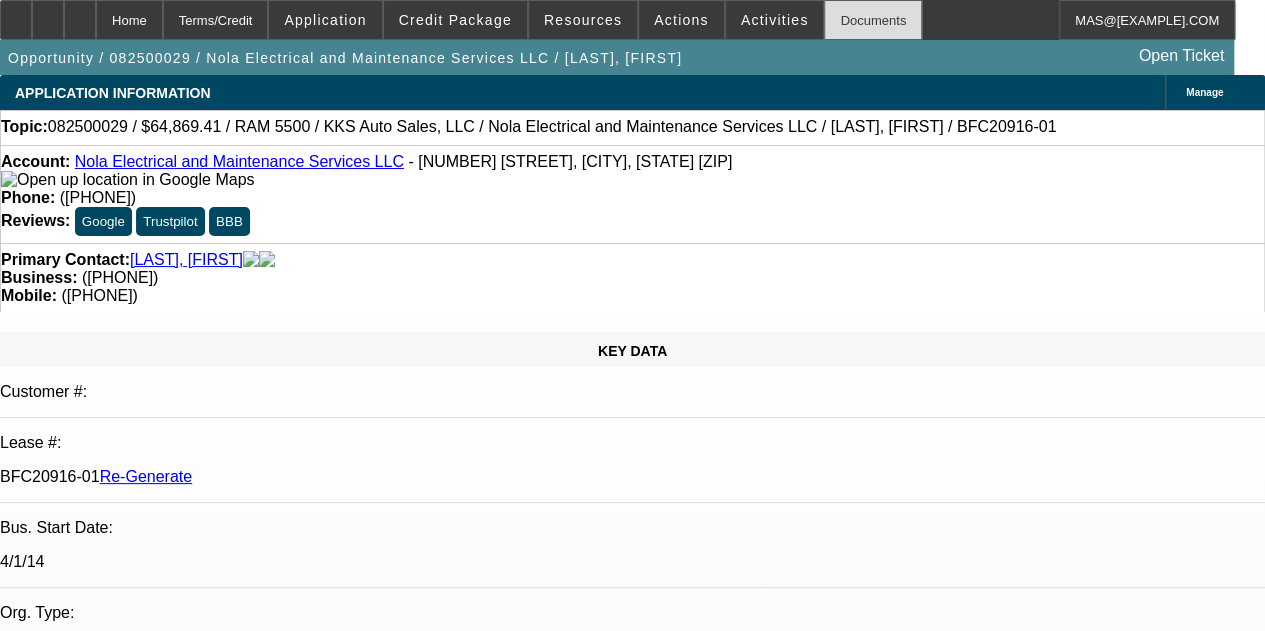 click on "Documents" at bounding box center [873, 20] 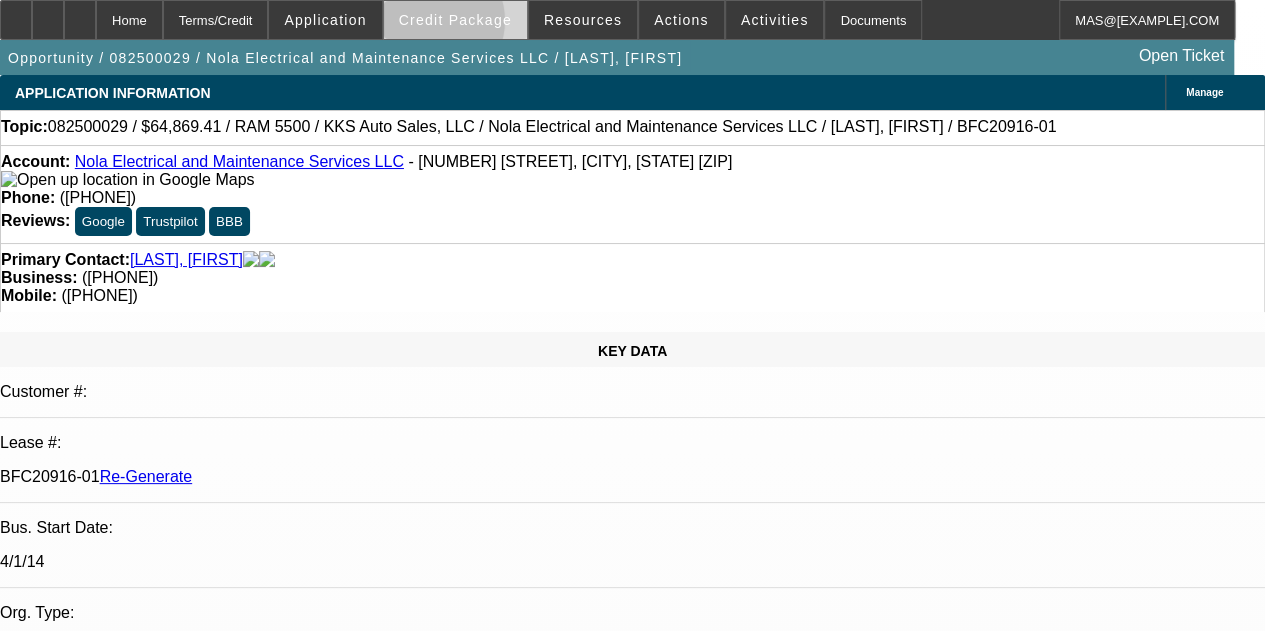 click on "Credit Package" at bounding box center (455, 20) 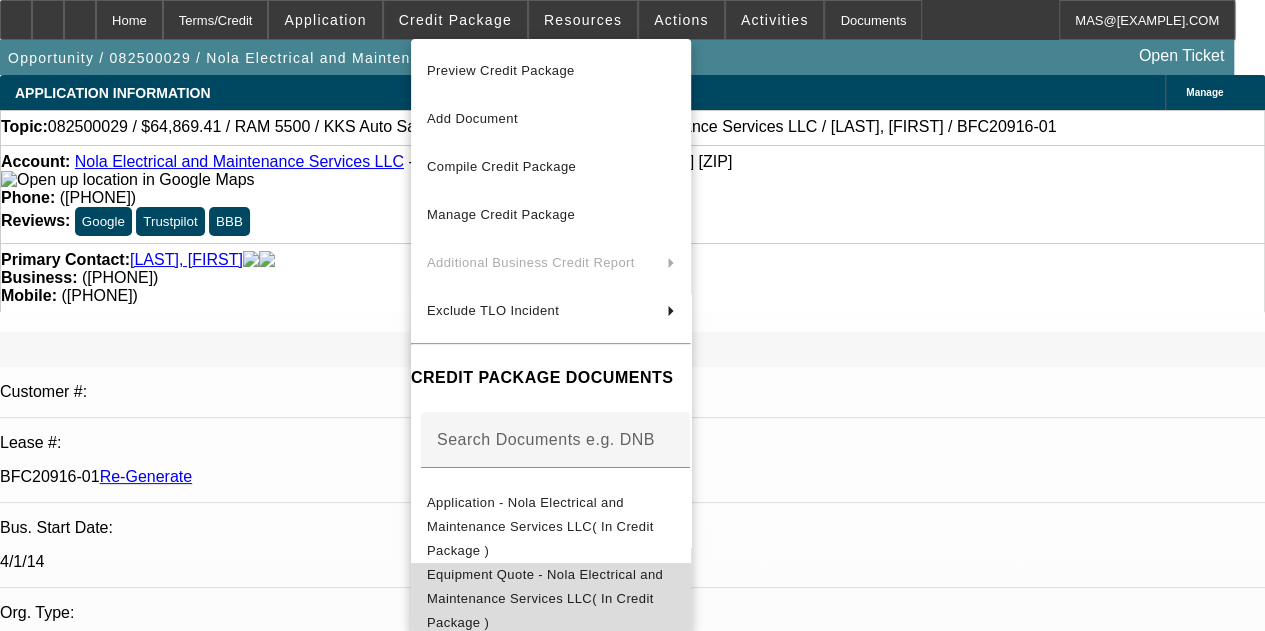 click on "Equipment Quote - Nola Electrical and Maintenance Services LLC( In Credit Package )" at bounding box center [545, 598] 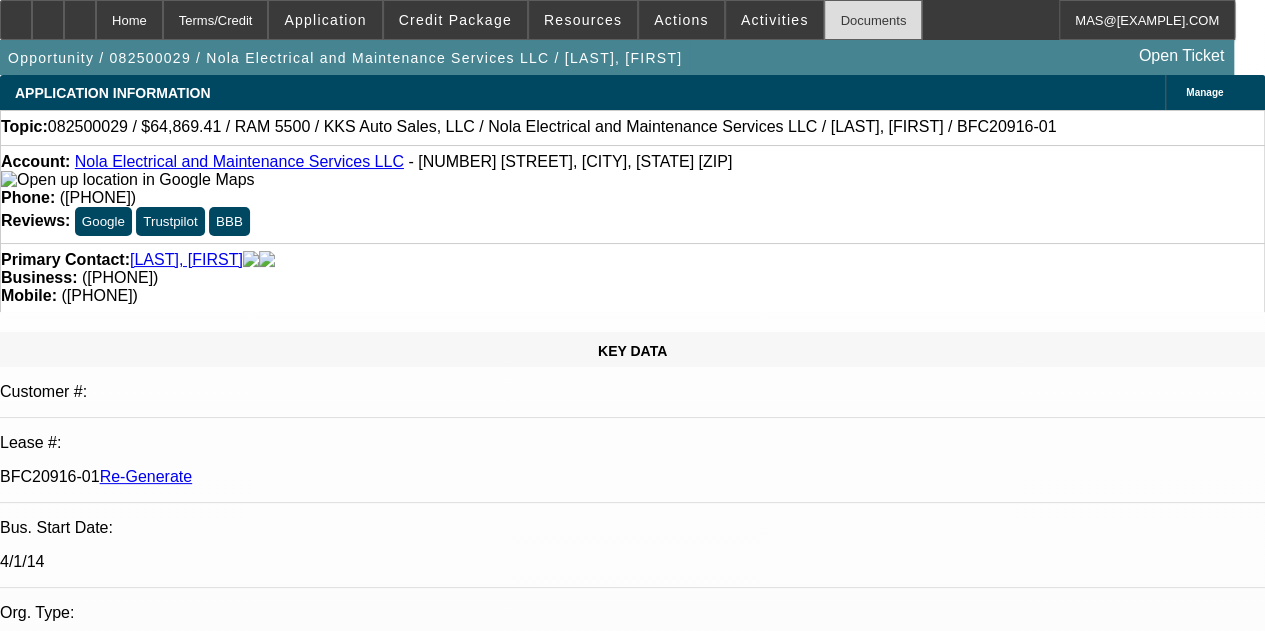 click on "Documents" at bounding box center [873, 20] 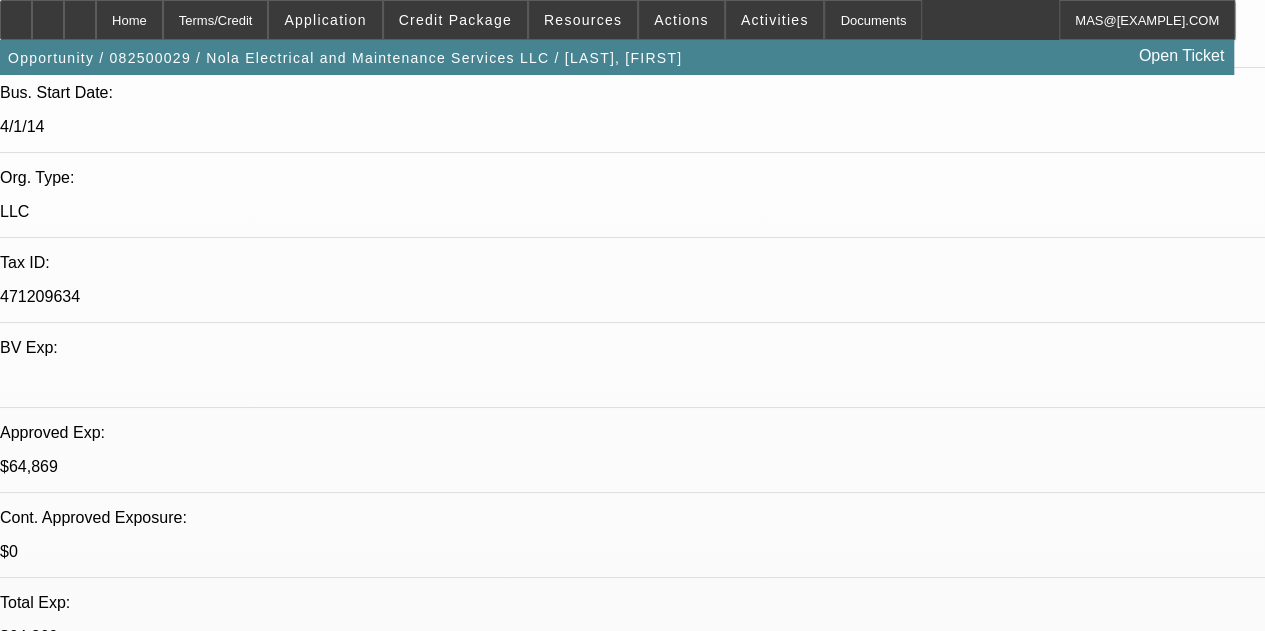 scroll, scrollTop: 0, scrollLeft: 0, axis: both 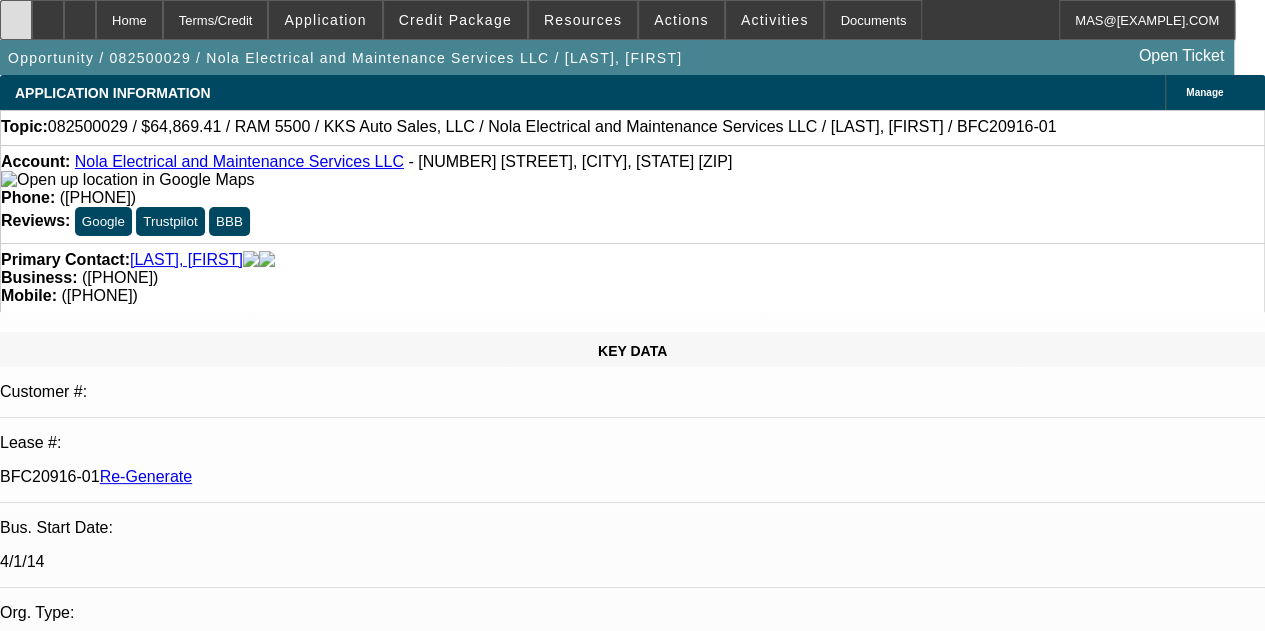 click at bounding box center (16, 13) 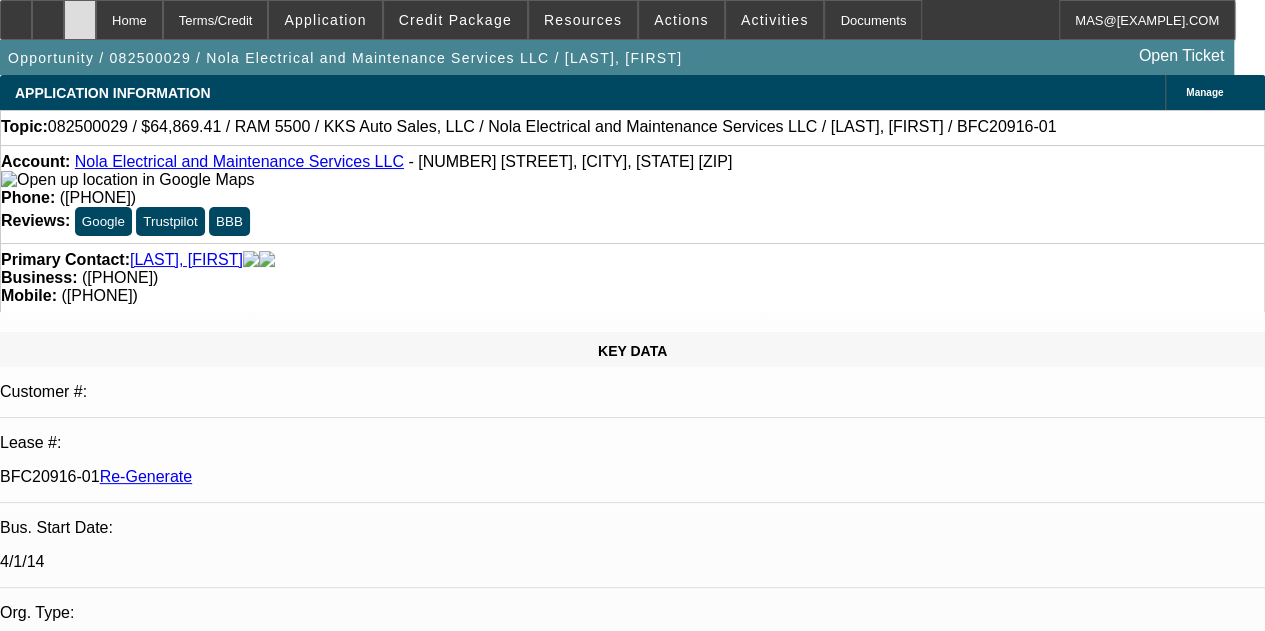 click at bounding box center (80, 20) 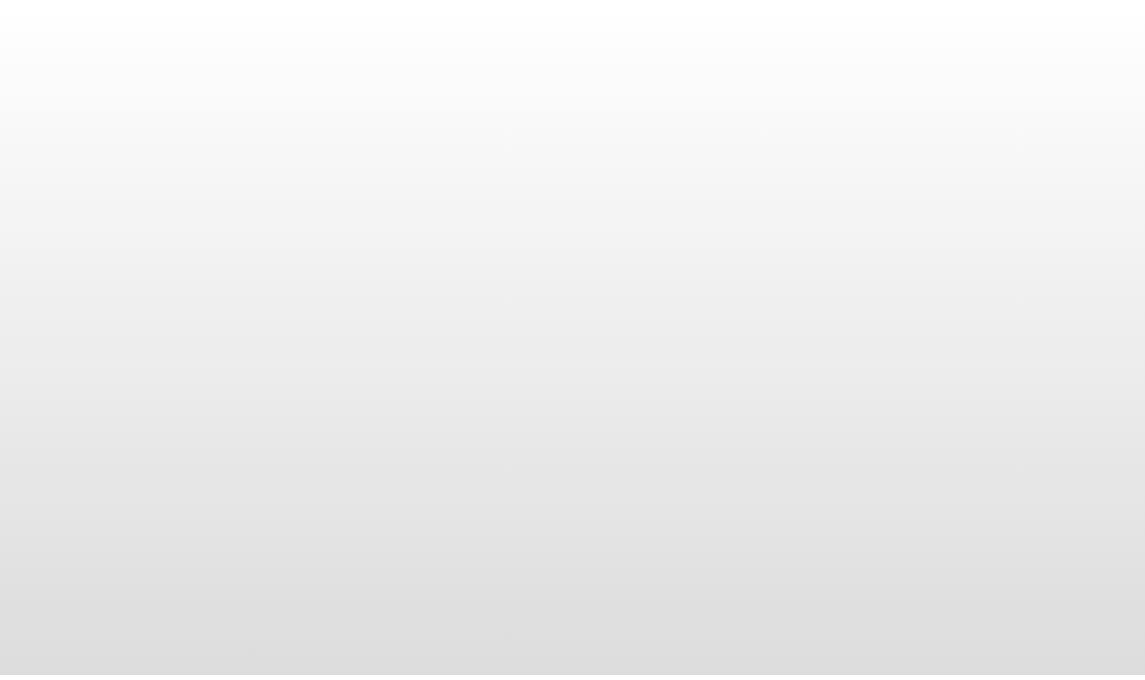 scroll, scrollTop: 0, scrollLeft: 0, axis: both 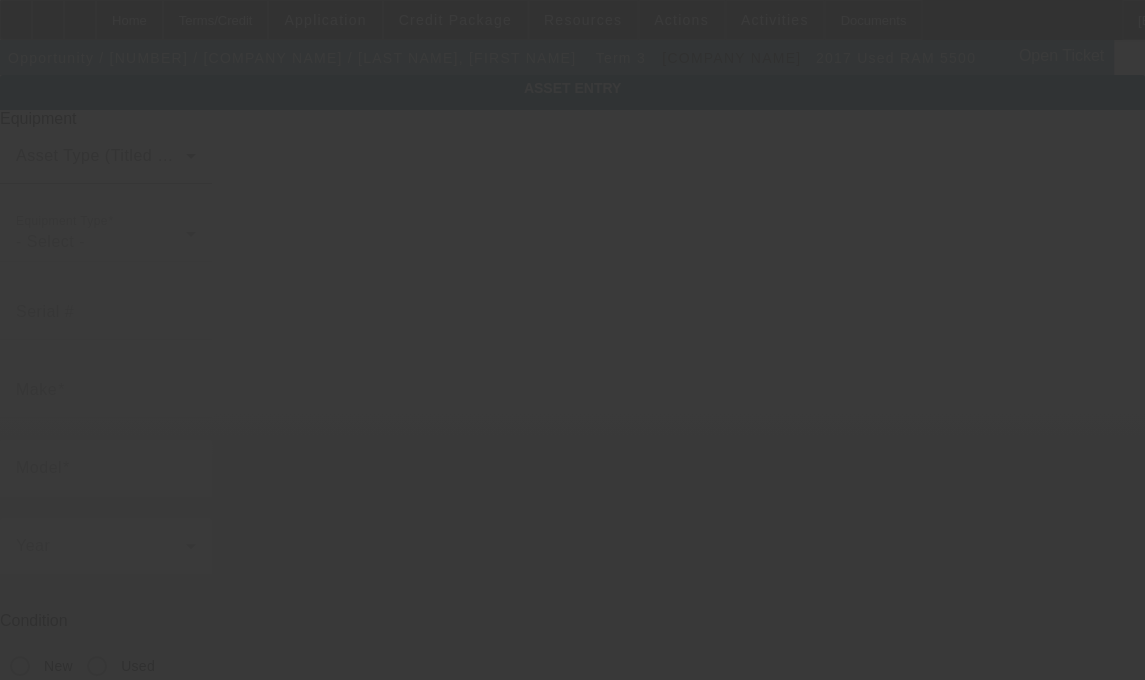 click 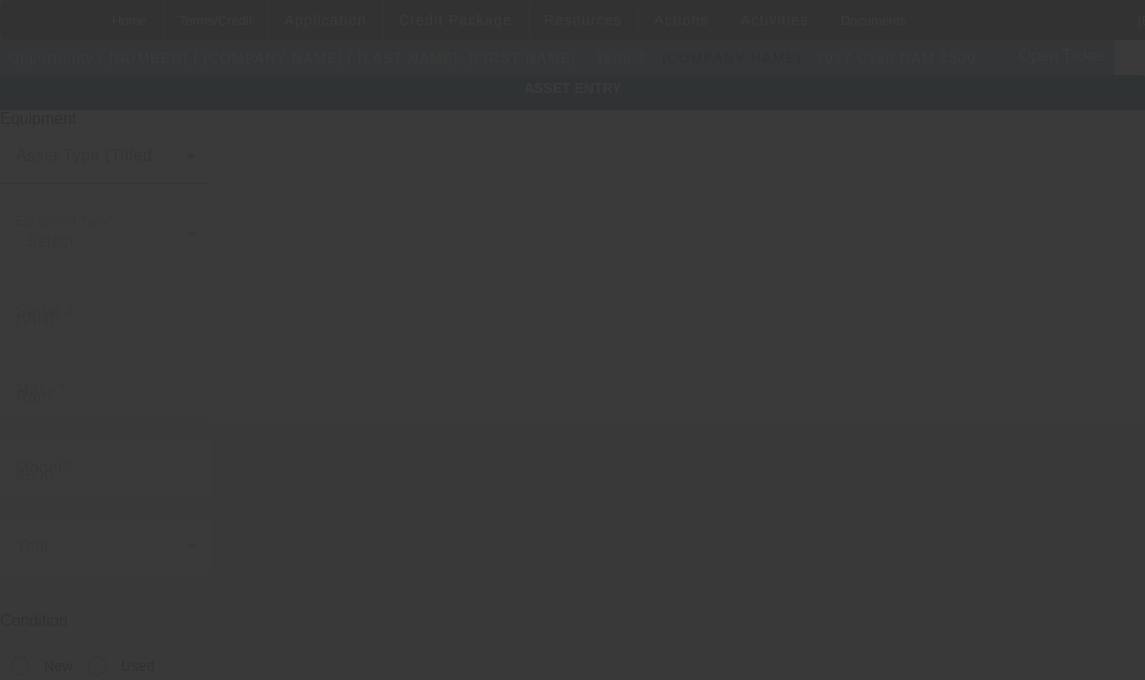 radio on "true" 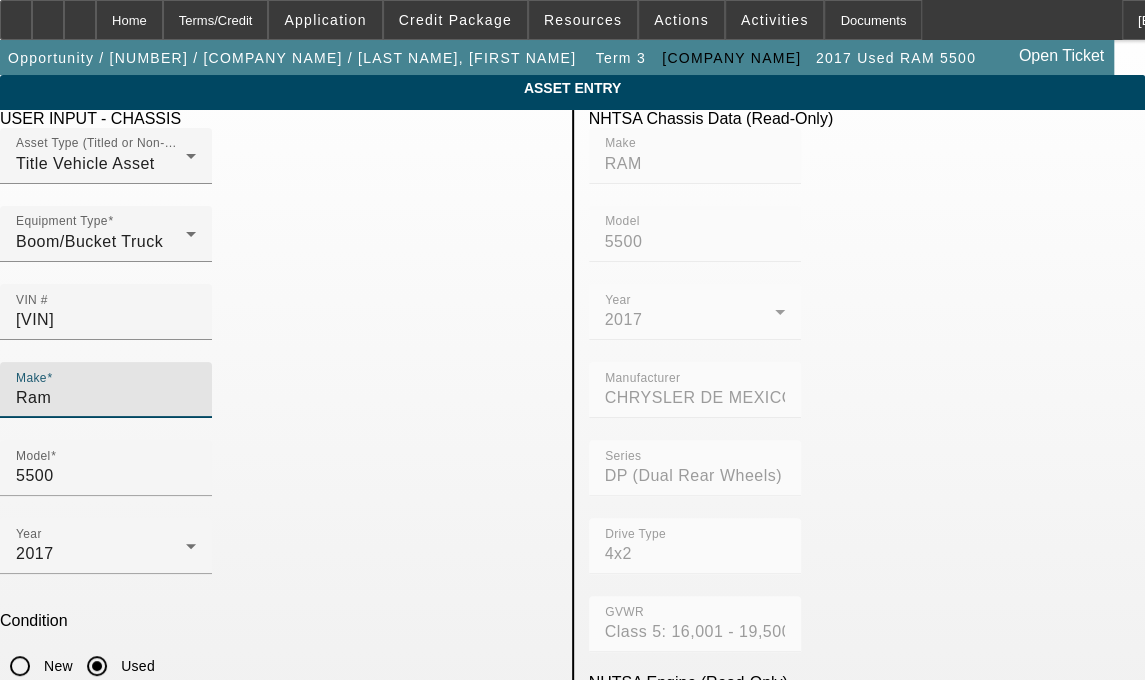click on "Ram" at bounding box center [106, 398] 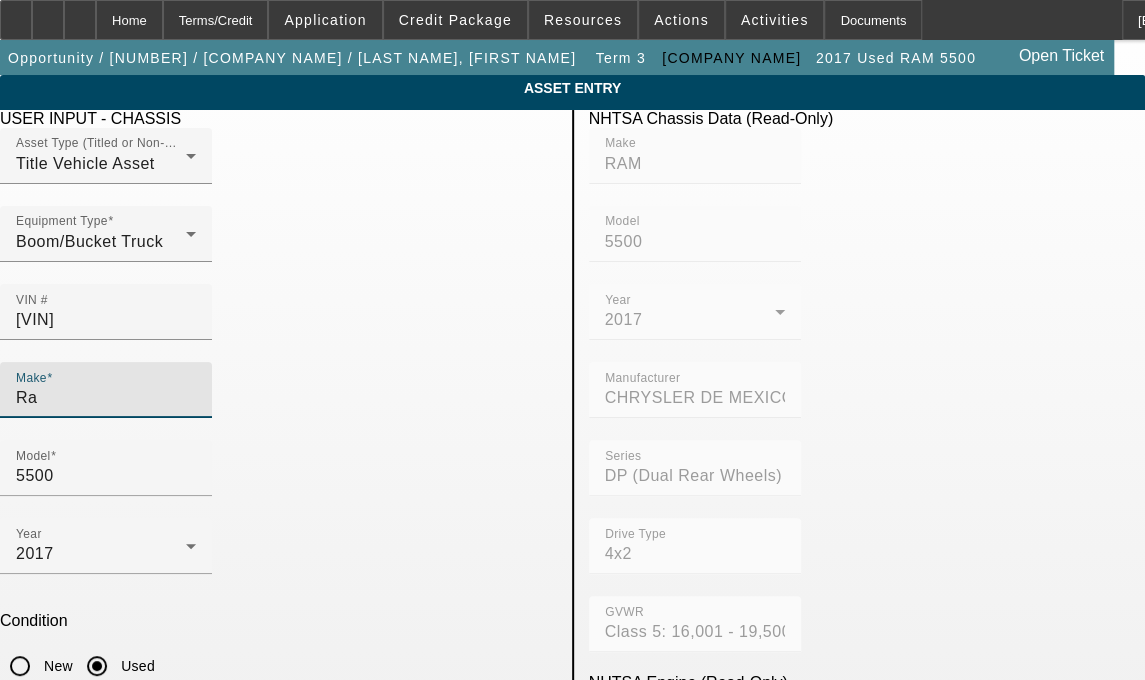 type on "R" 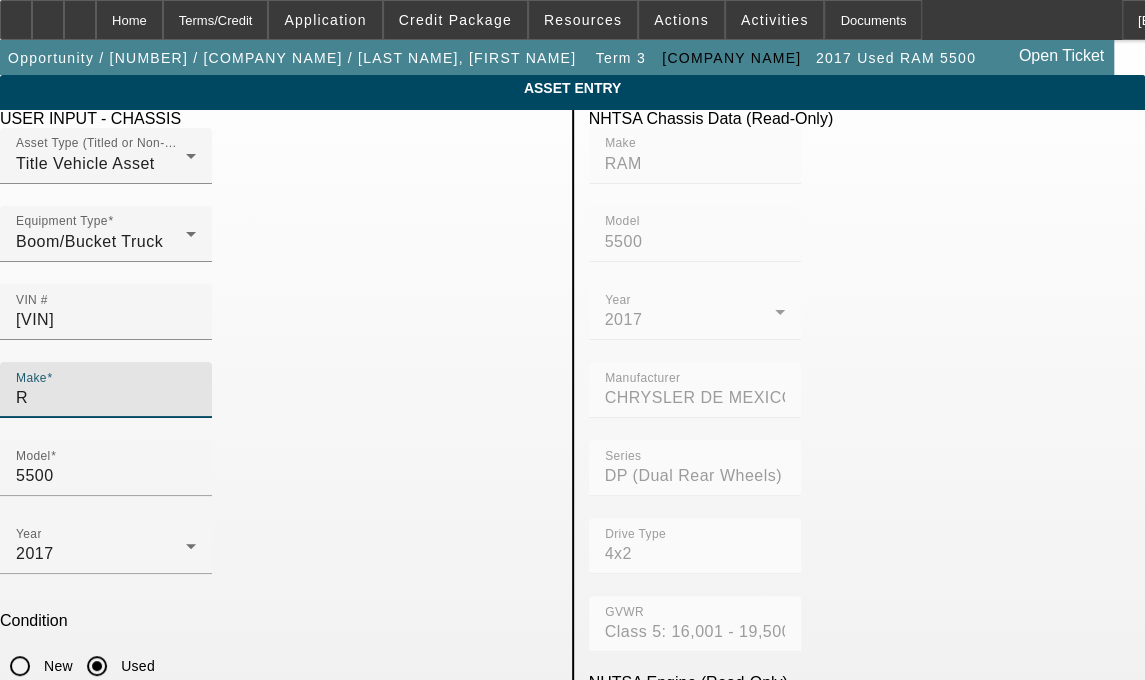 type 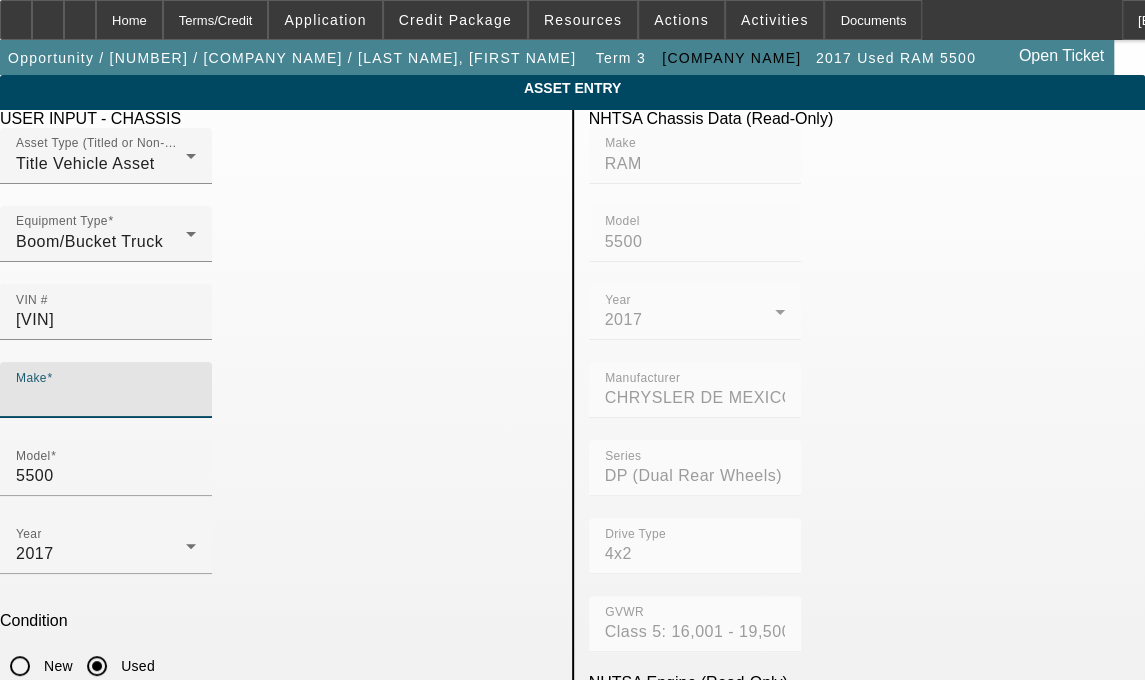type 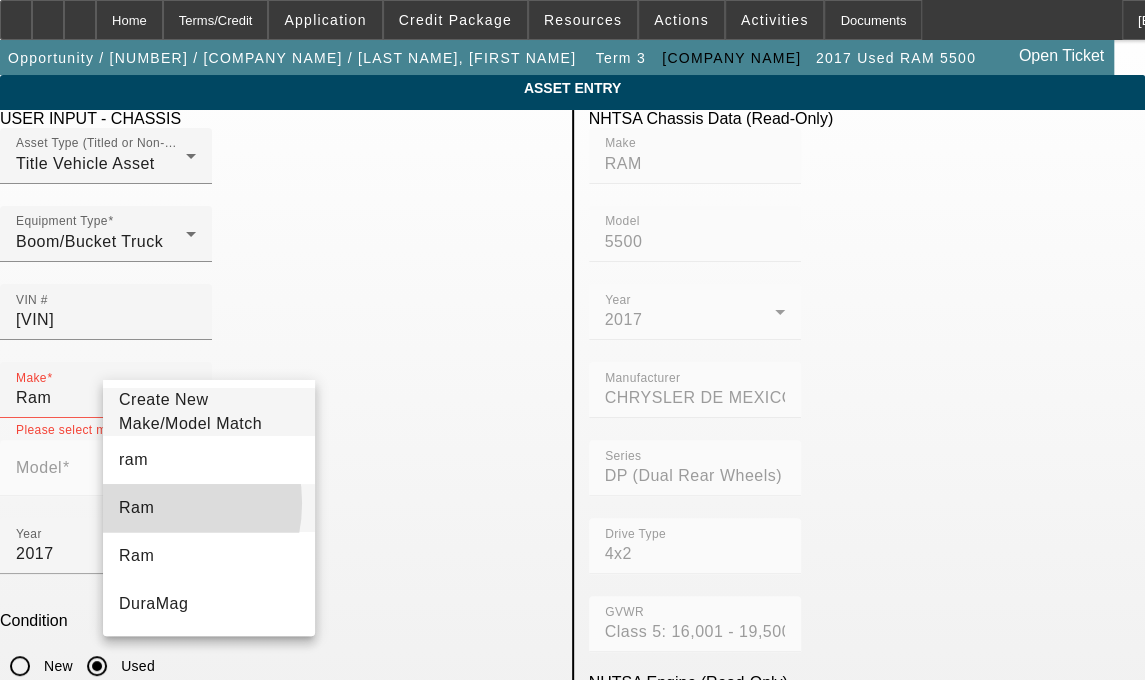 click on "Ram" at bounding box center [136, 507] 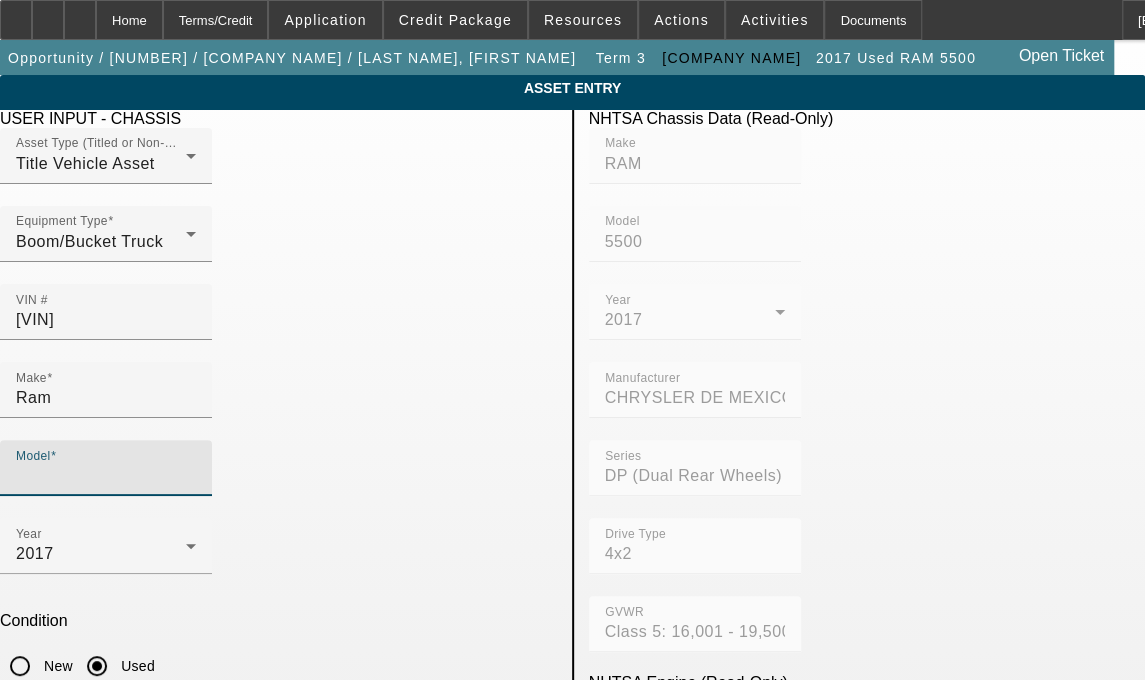 click on "Model" at bounding box center (106, 476) 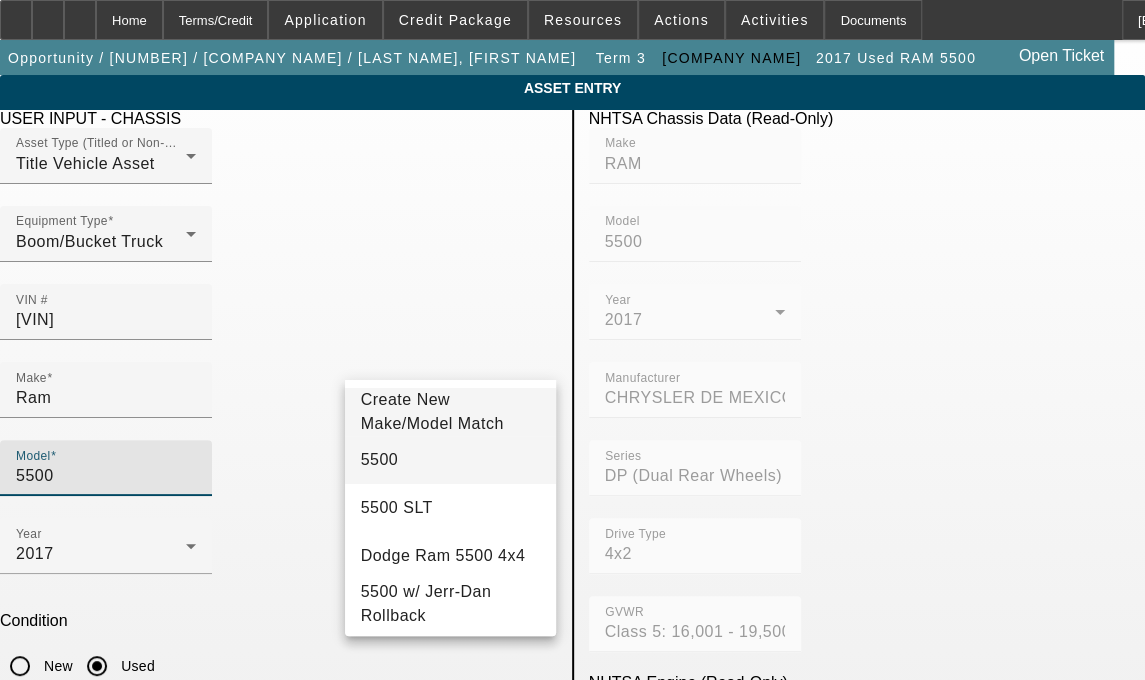 type on "5500" 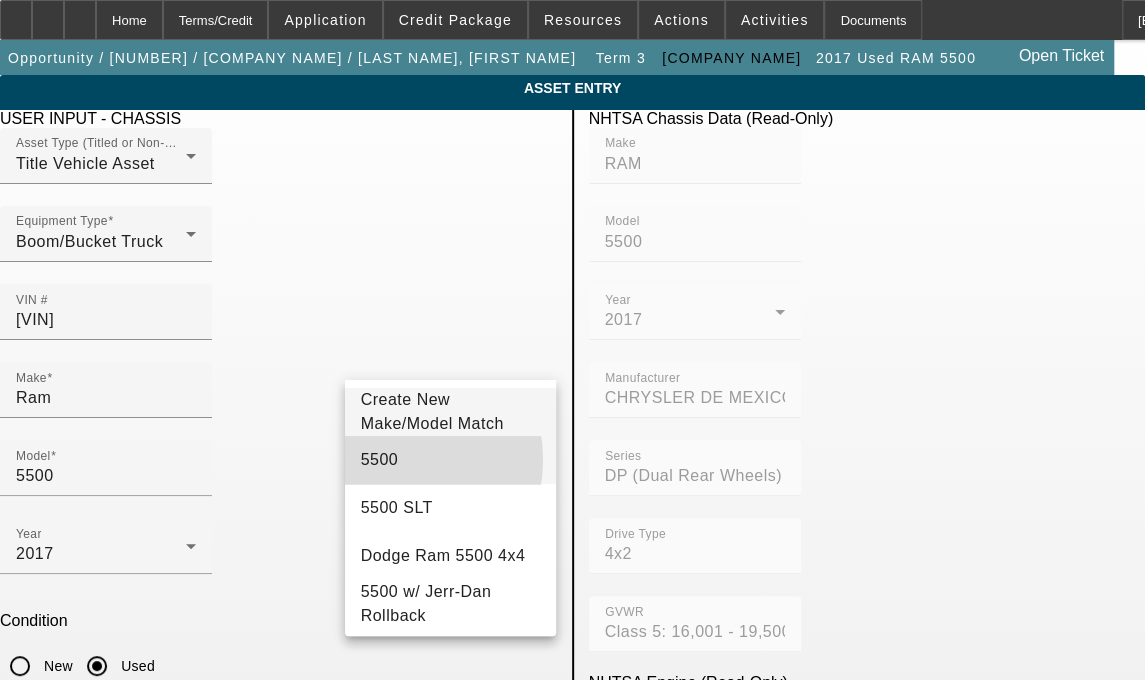click on "5500" at bounding box center [380, 459] 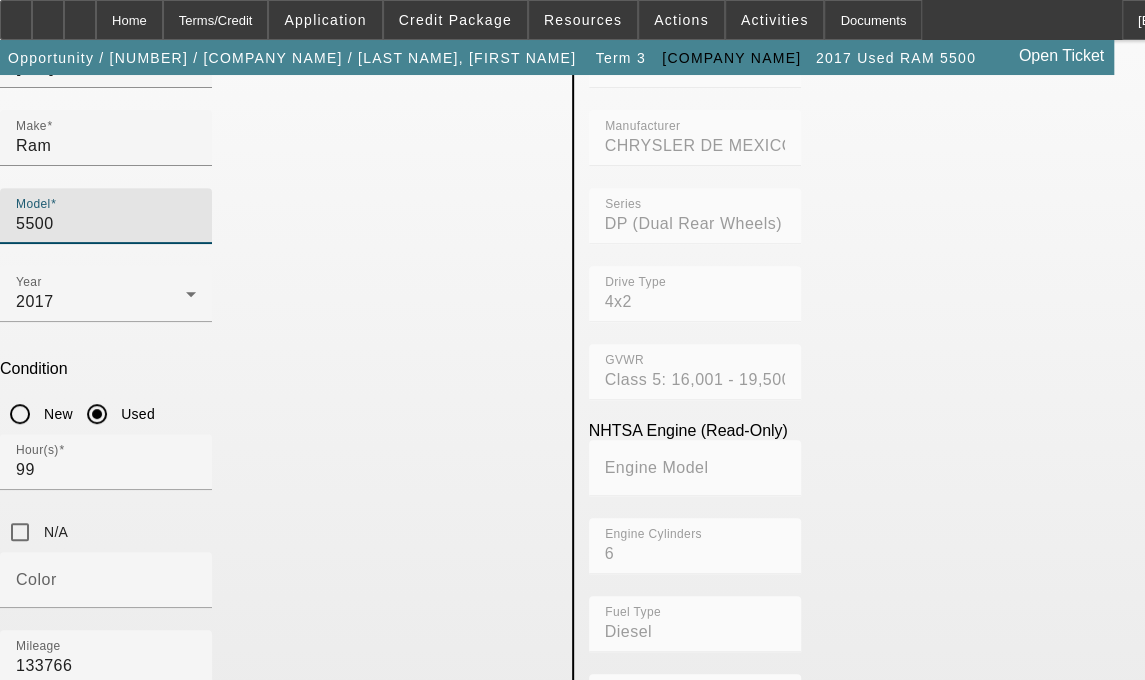 scroll, scrollTop: 286, scrollLeft: 0, axis: vertical 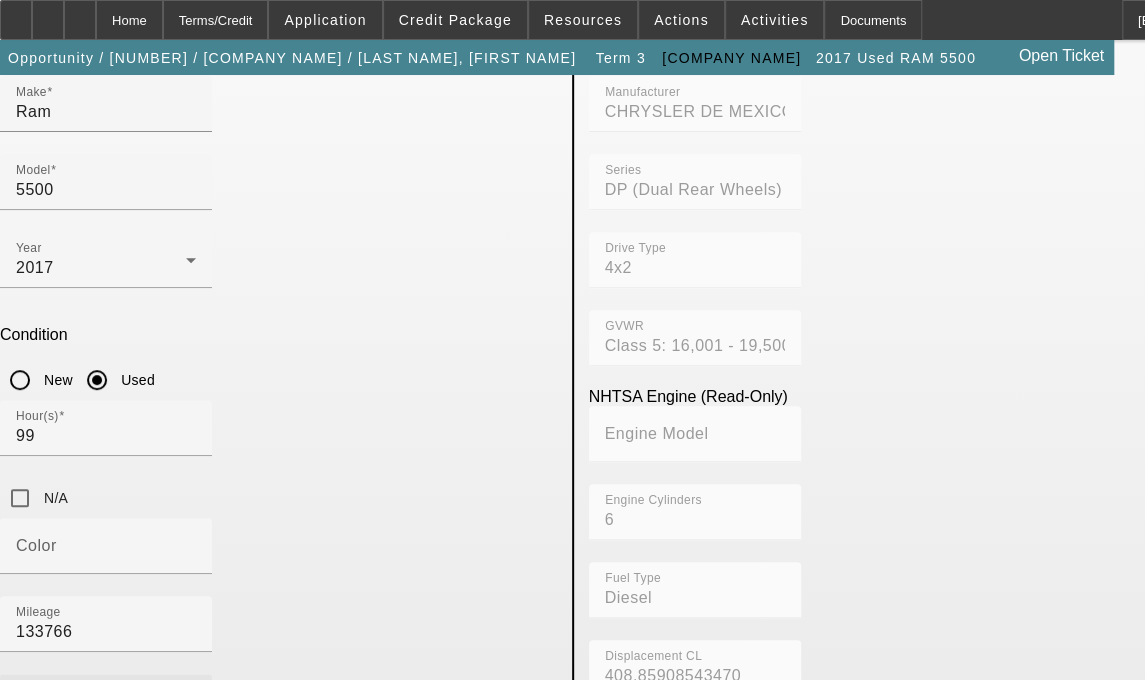 drag, startPoint x: 312, startPoint y: 397, endPoint x: 72, endPoint y: 406, distance: 240.16869 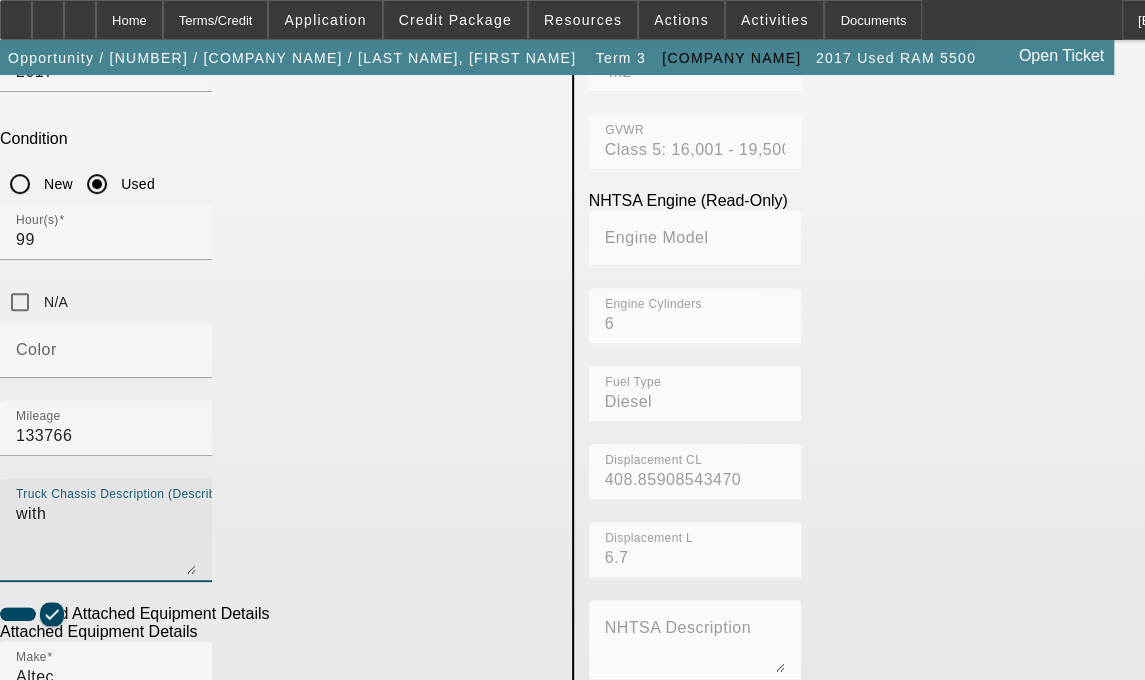 scroll, scrollTop: 526, scrollLeft: 0, axis: vertical 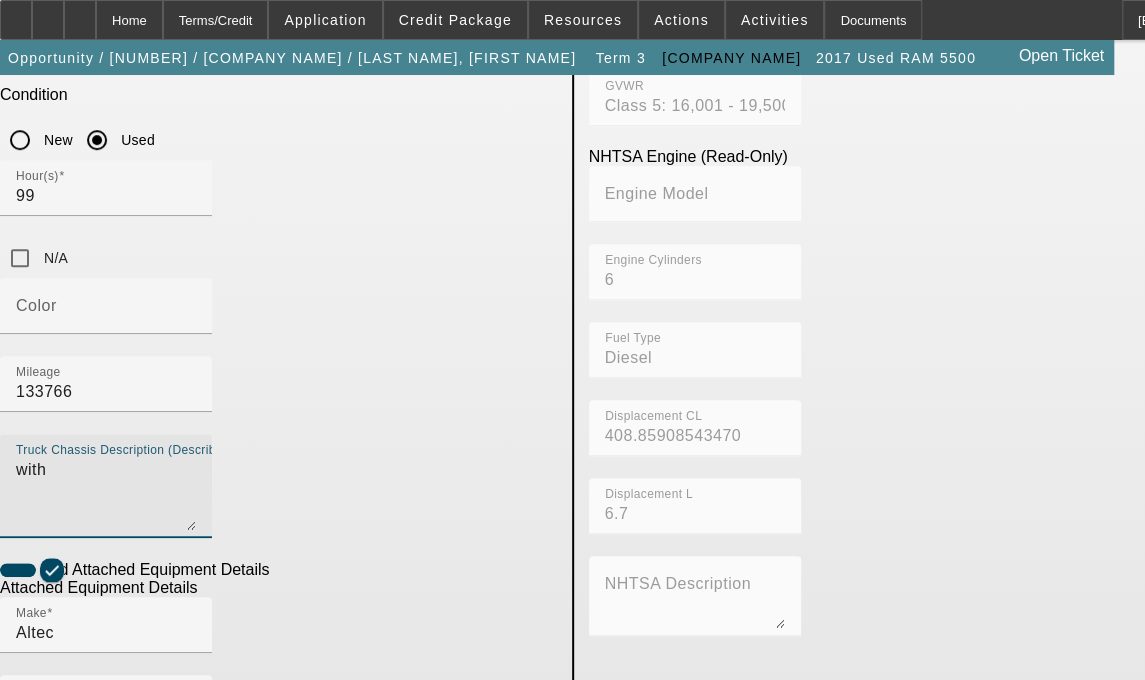 type on "with" 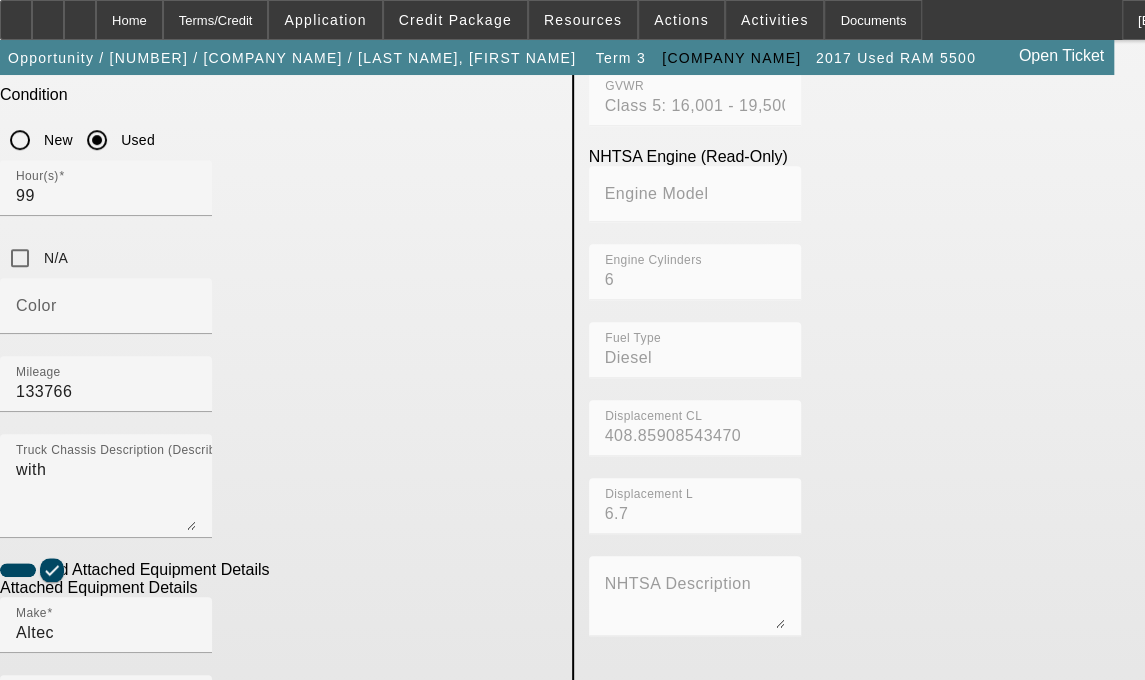 drag, startPoint x: 303, startPoint y: 601, endPoint x: 48, endPoint y: 609, distance: 255.12546 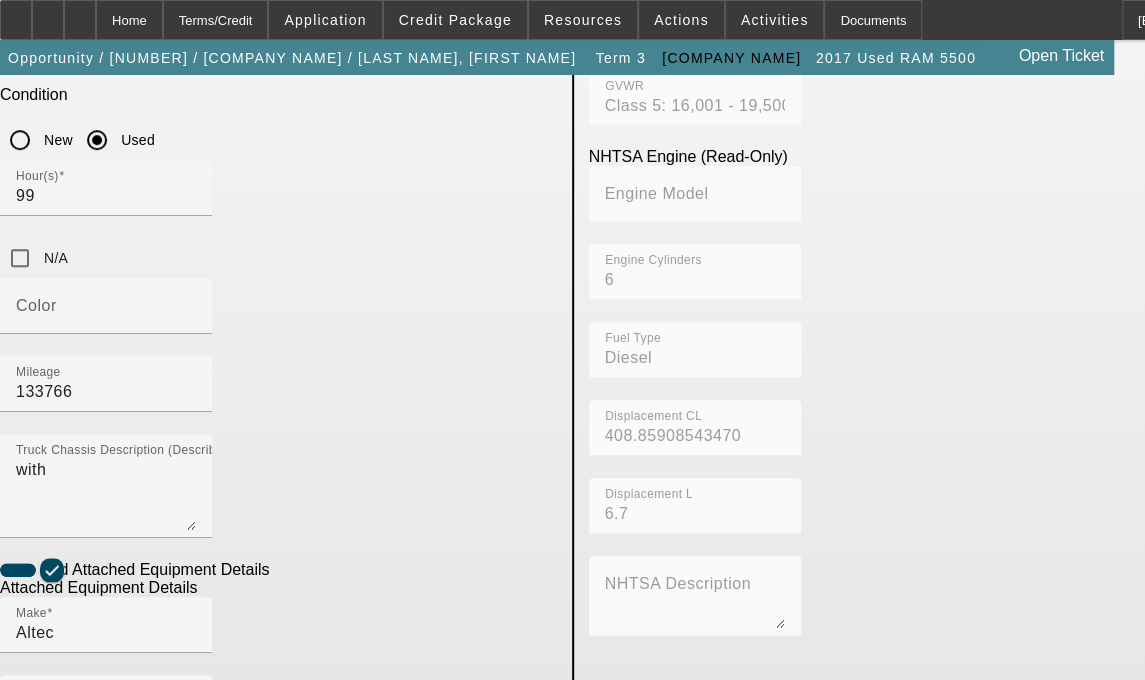 click on "ASSET ENTRY
Delete asset
USER INPUT - CHASSIS
Asset Type (Titled or Non-Titled)
Title Vehicle Asset
Equipment Type
Boom/Bucket Truck
VIN #
3C7WRMBL7HG753856
Make
Ram Model 6" 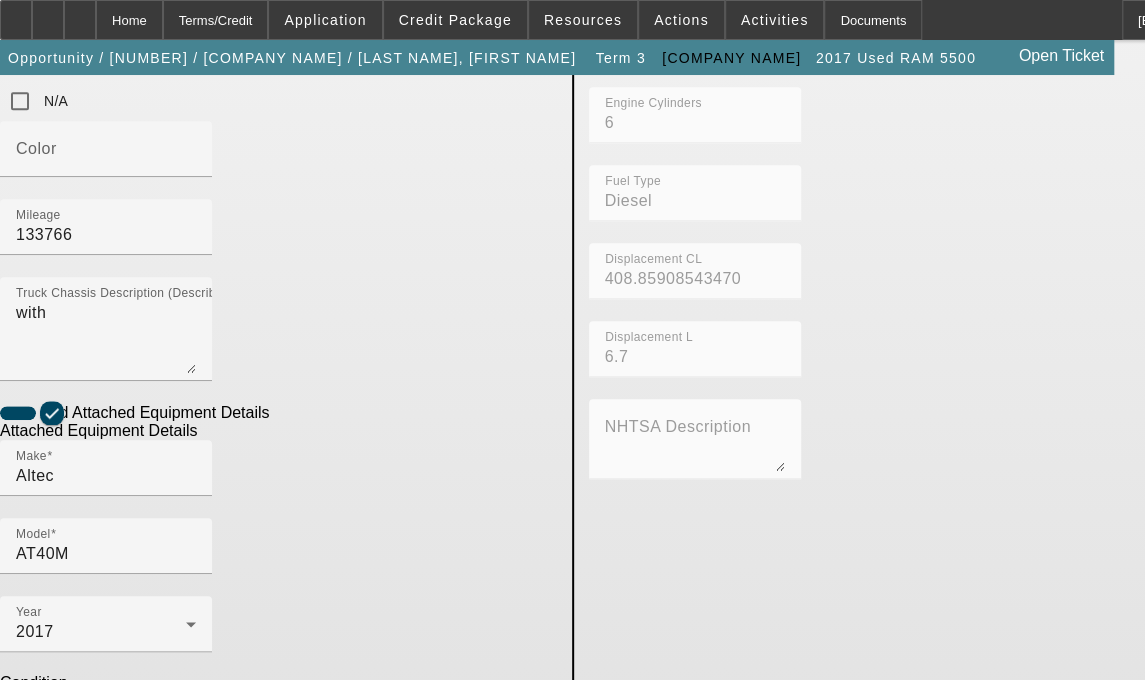 type on "Boom includes all accessories, attachments and options" 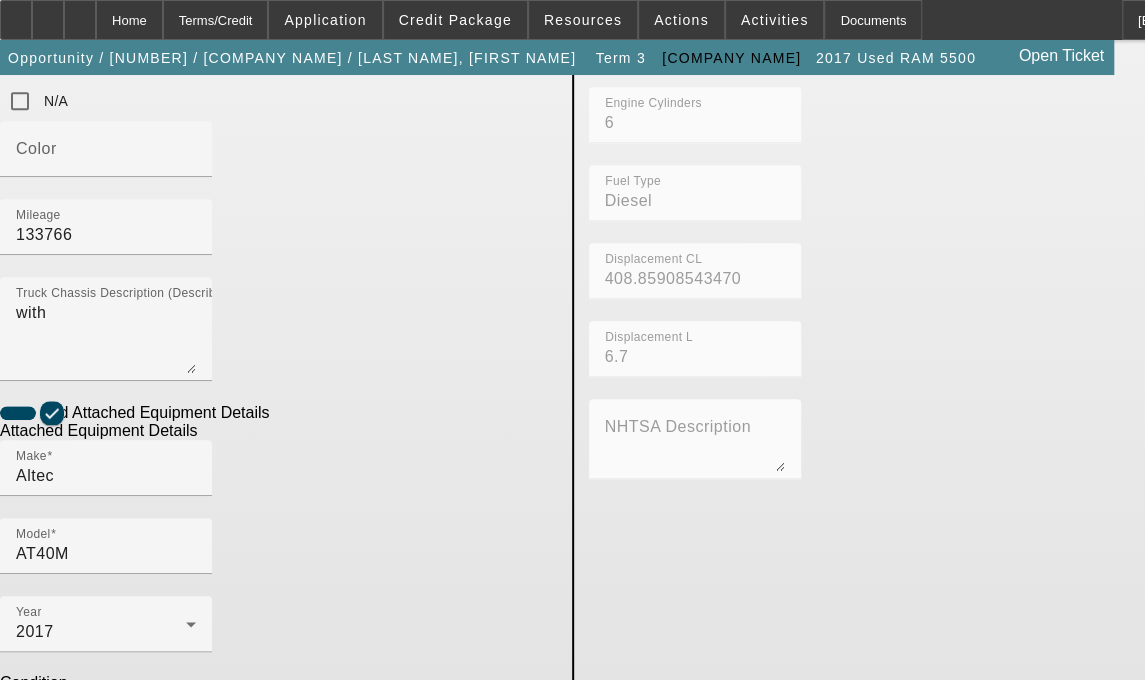 click on "5228 Sanford St. Metairie LA 70006
Edit" 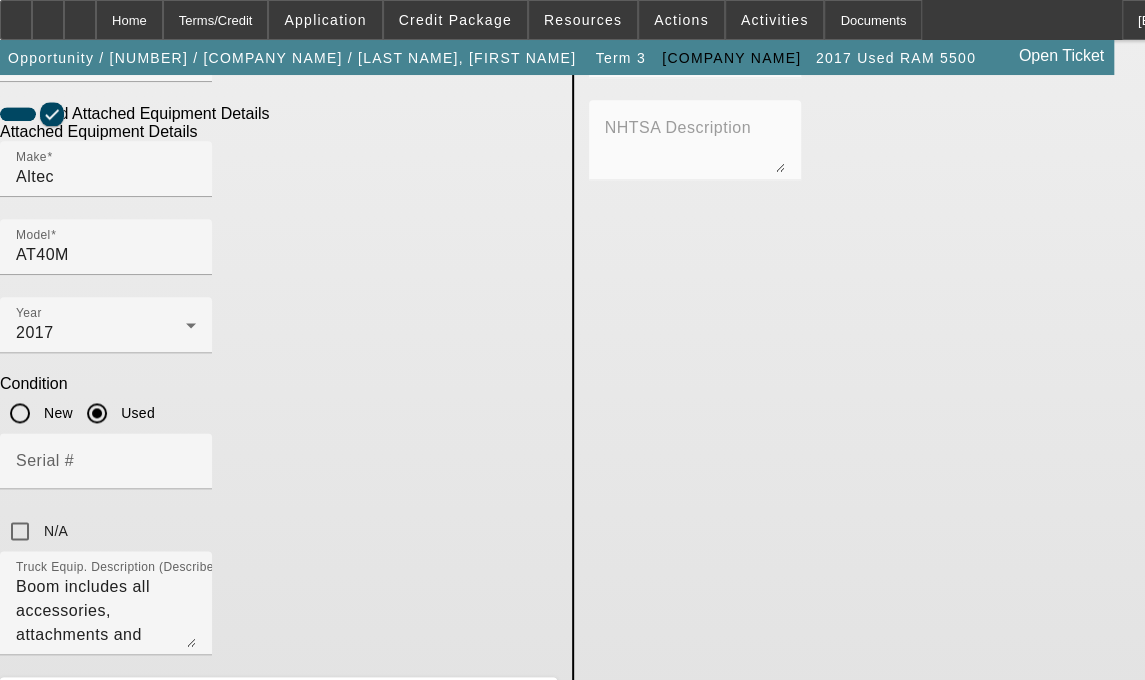 scroll, scrollTop: 1056, scrollLeft: 0, axis: vertical 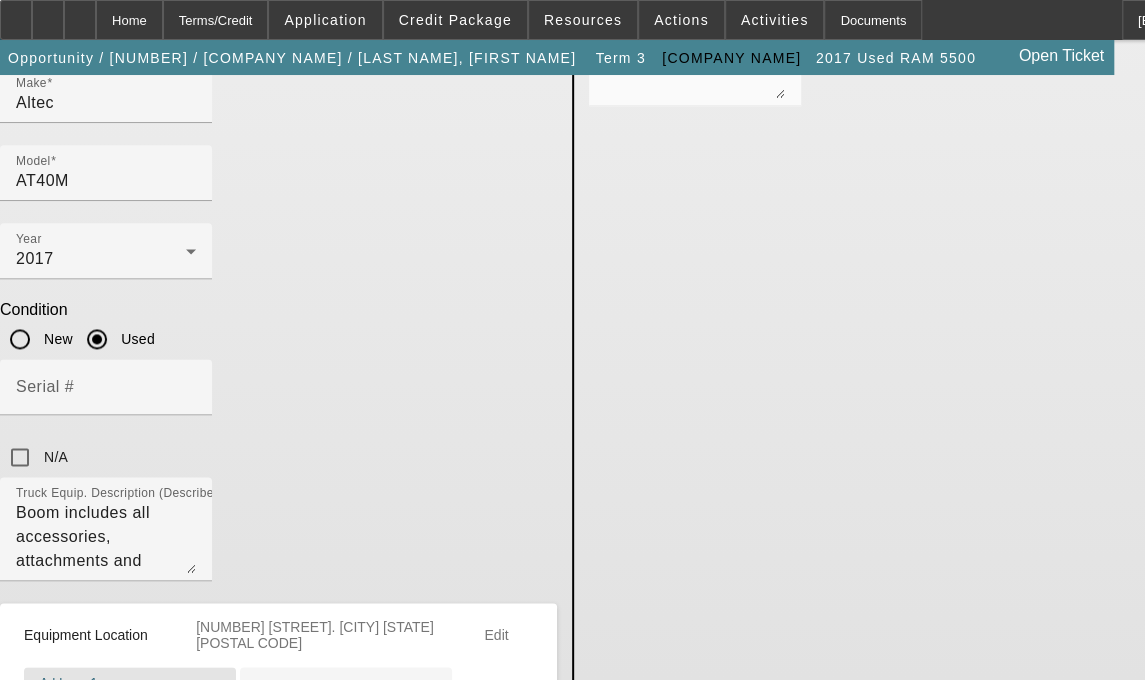 click on "5228 Sanford St." at bounding box center [130, 703] 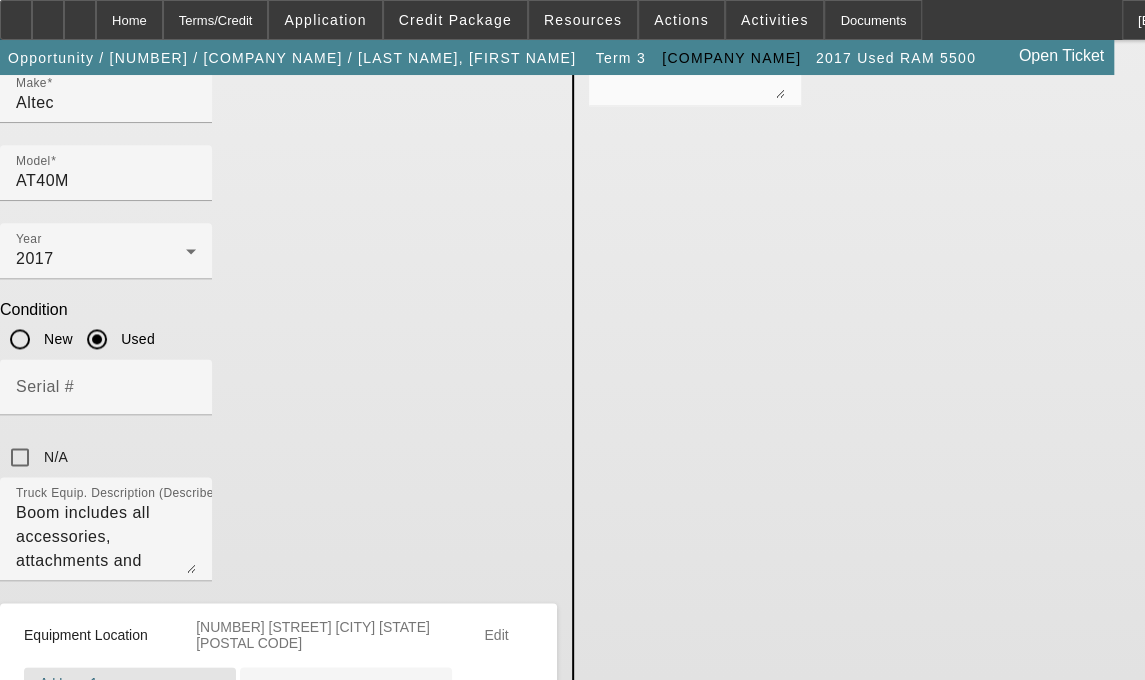 type on "[ADDRESS]" 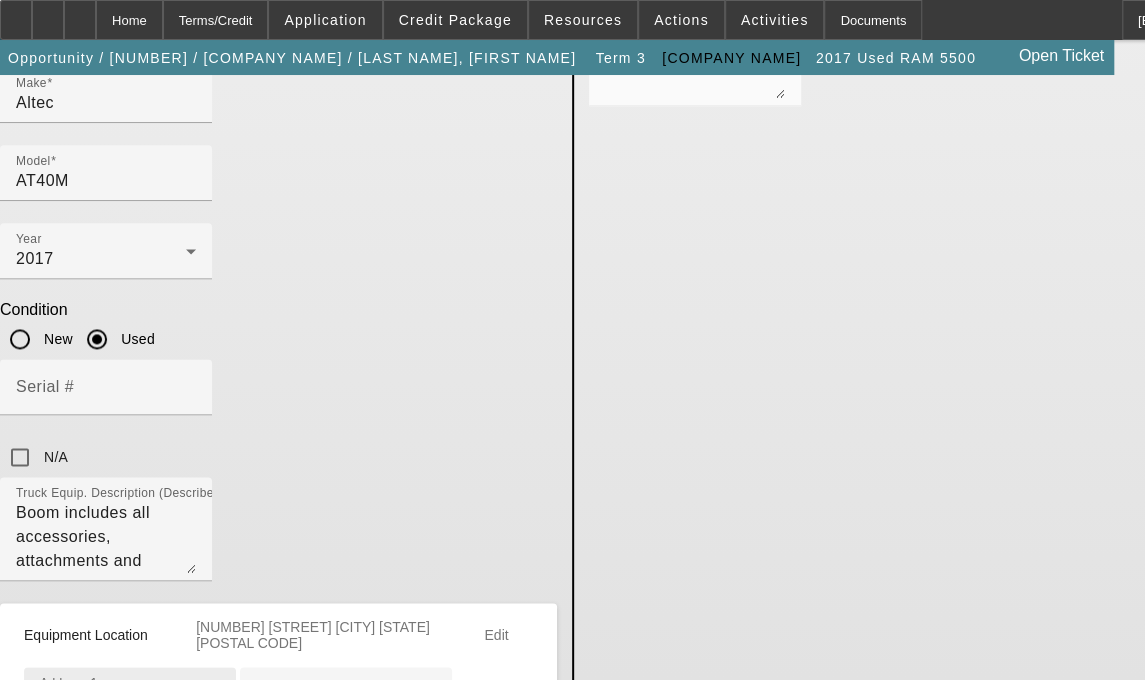 scroll, scrollTop: 1060, scrollLeft: 0, axis: vertical 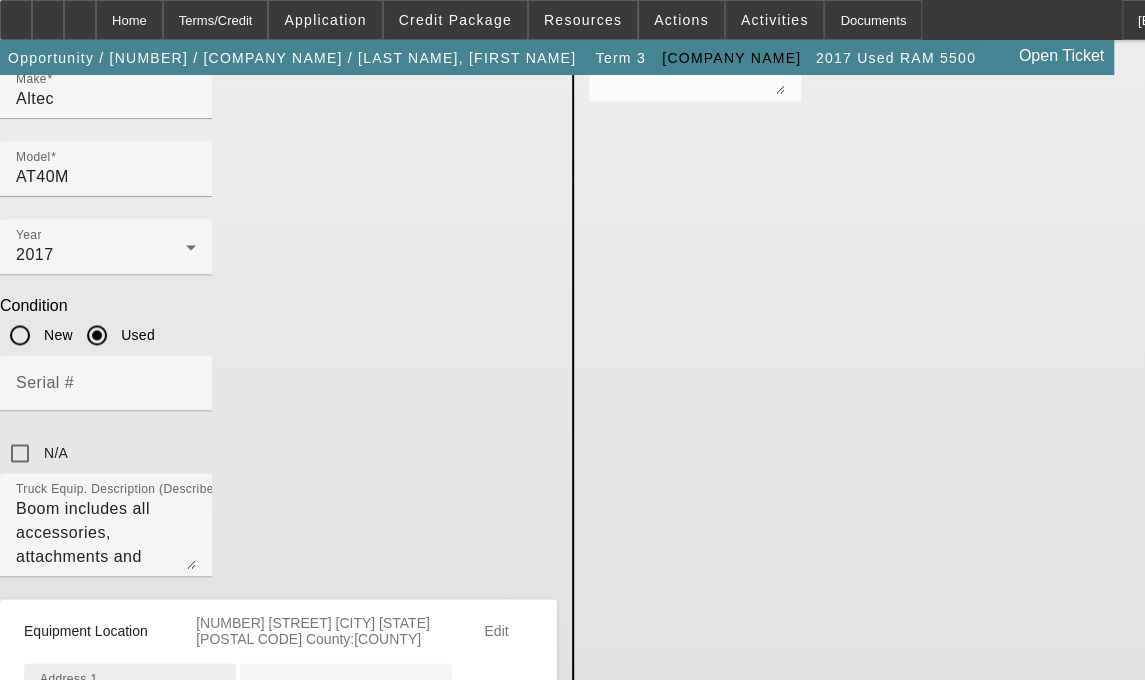 type on "j" 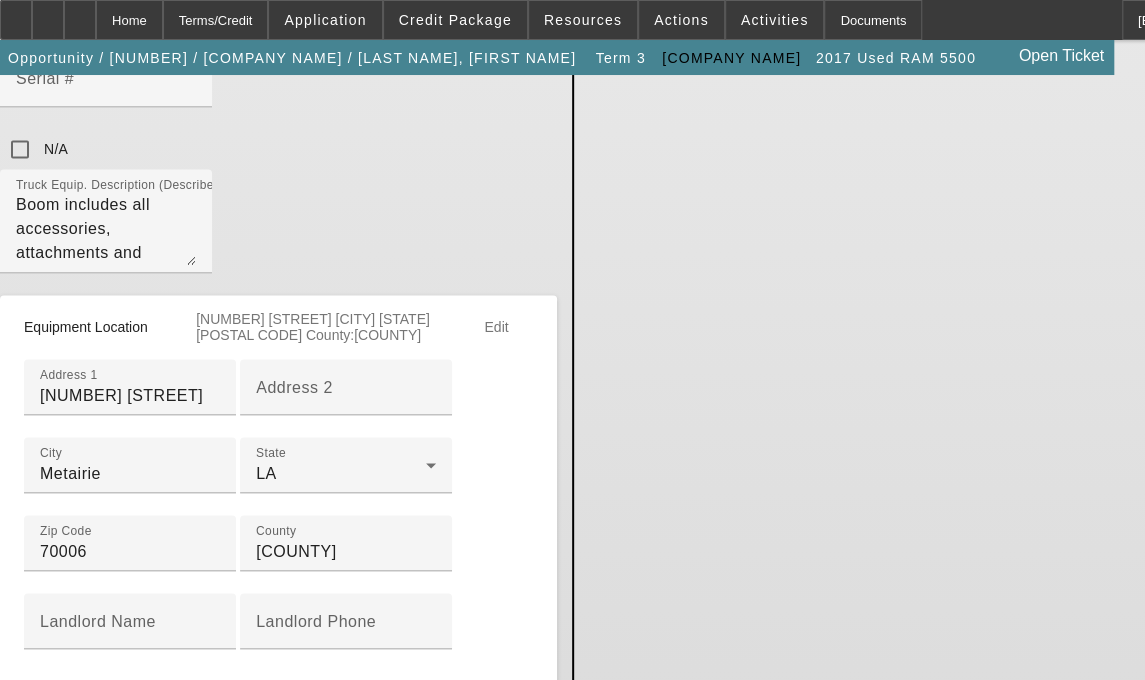 click on "Submit" at bounding box center (28, 718) 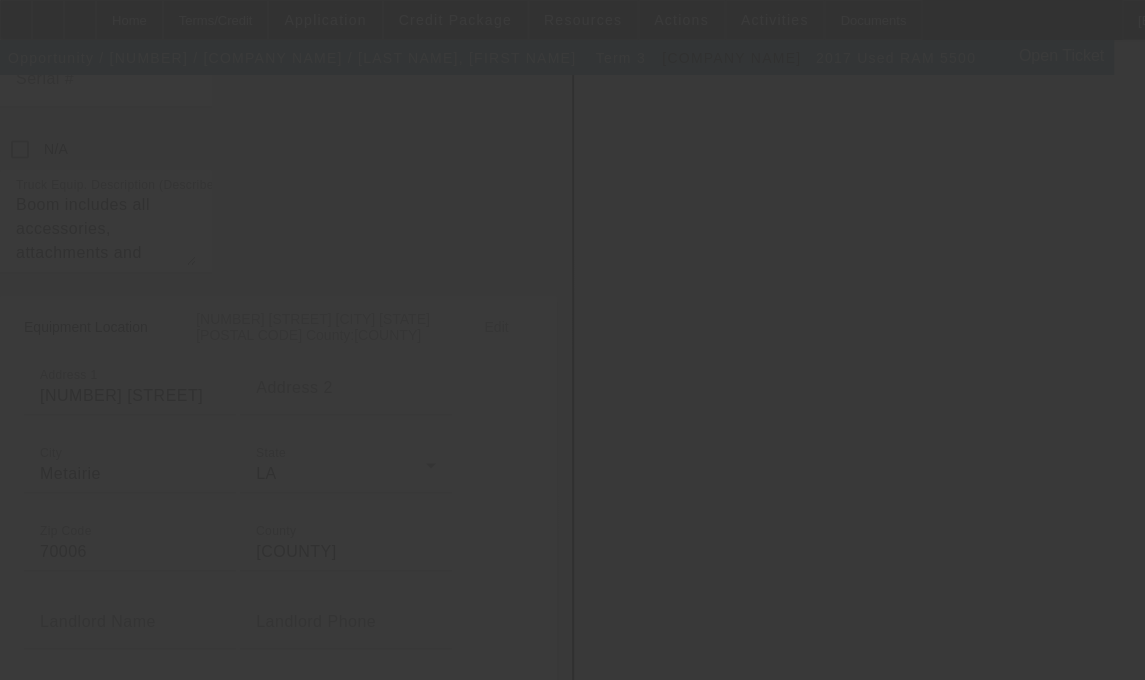 click 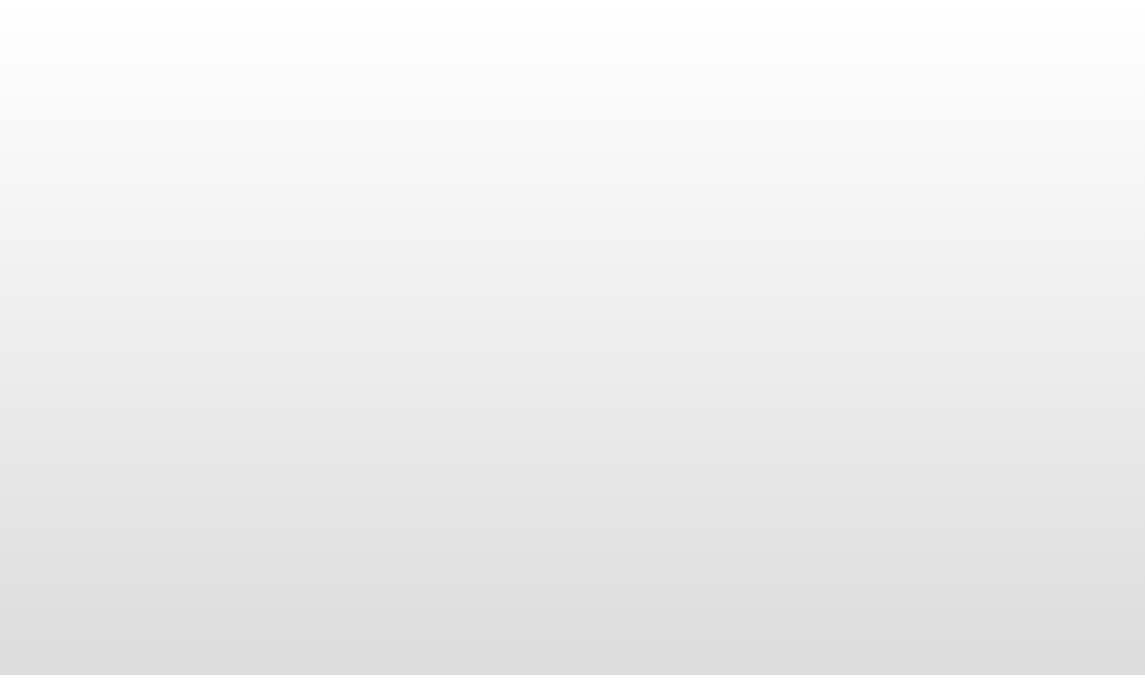 scroll, scrollTop: 0, scrollLeft: 0, axis: both 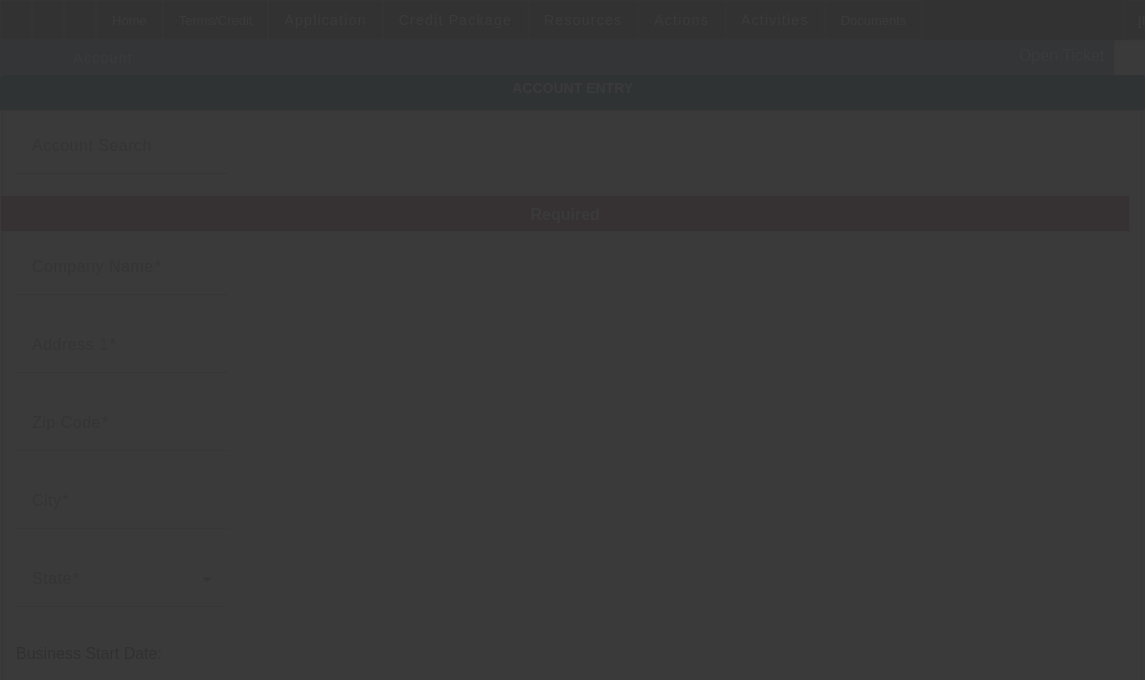 type on "Nola Electrical and Maintenance Services LLC" 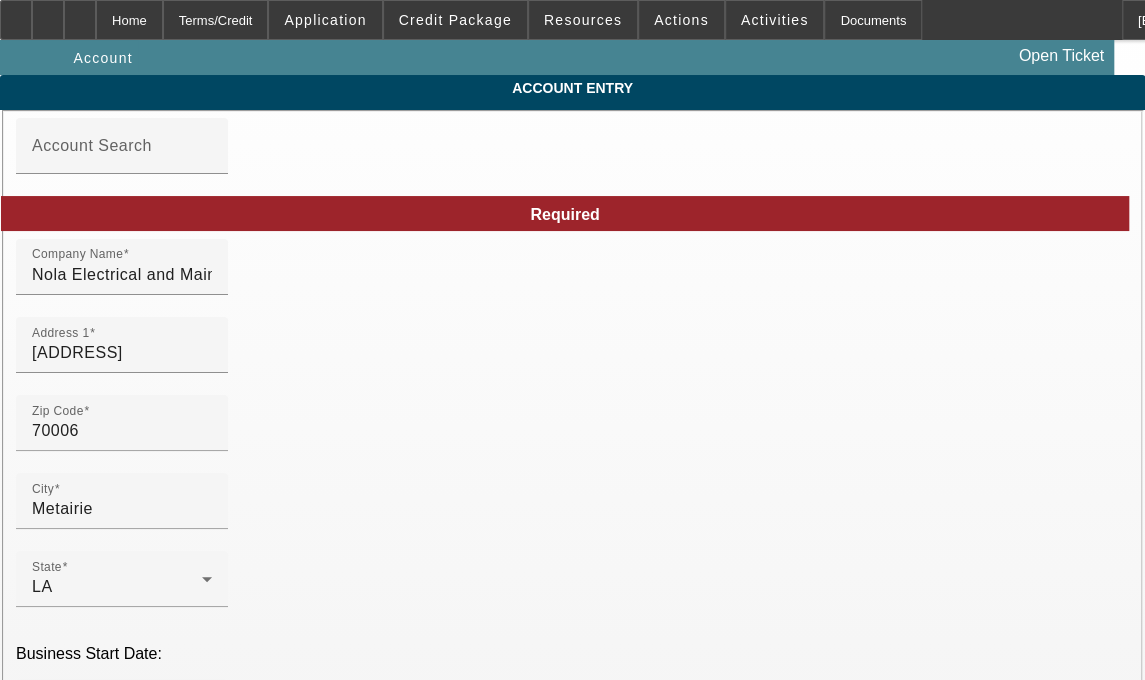 type on "8/4/2025" 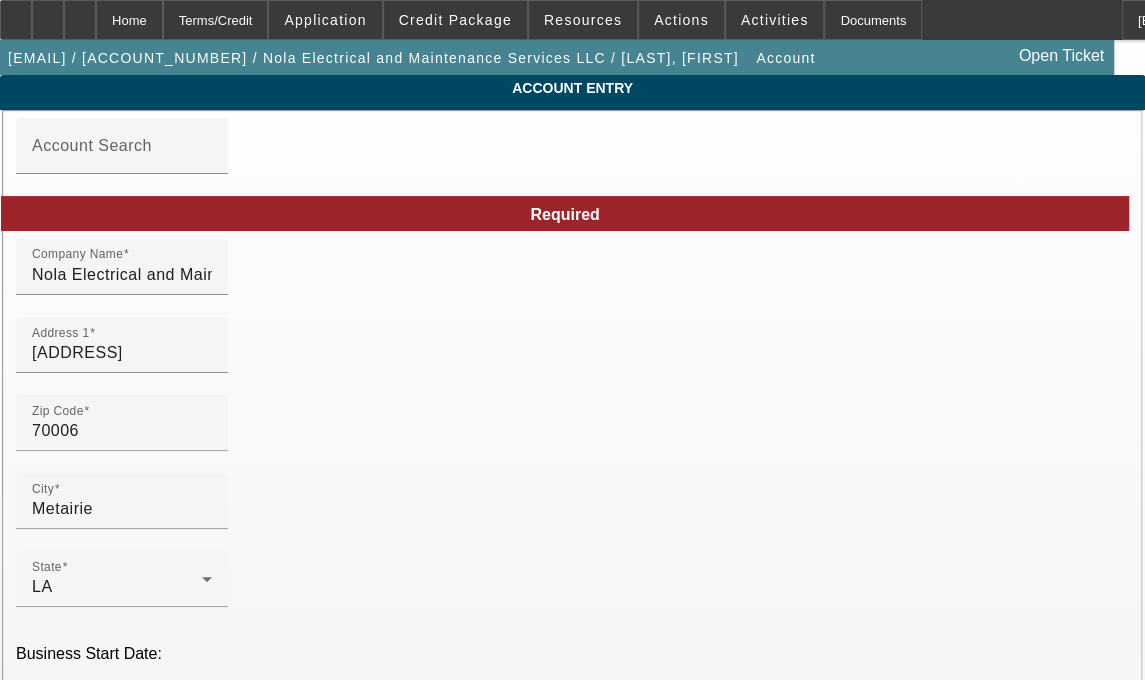 click on "County" at bounding box center (59, 1795) 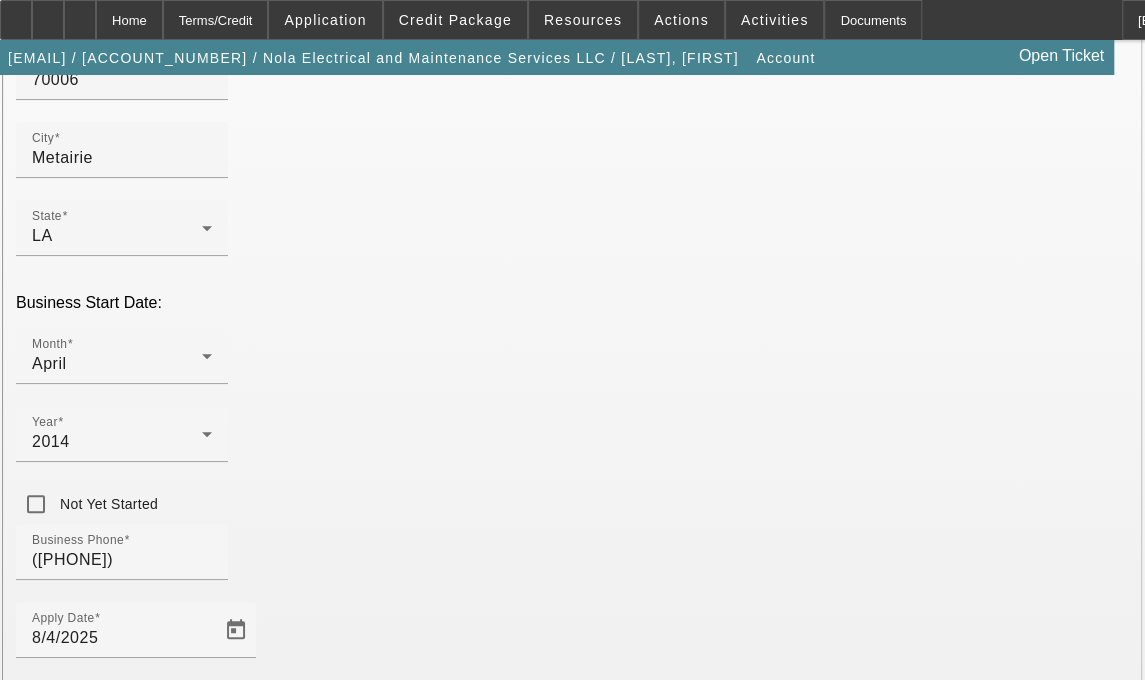 scroll, scrollTop: 378, scrollLeft: 0, axis: vertical 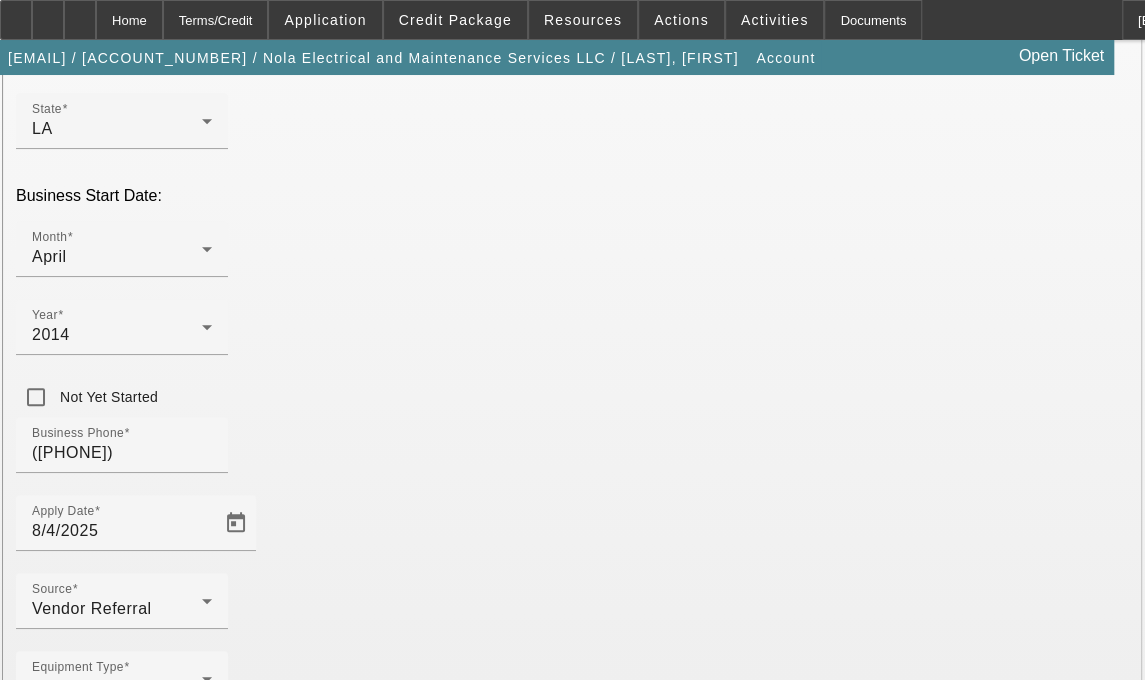 type on "BP@nolaelectricco.com" 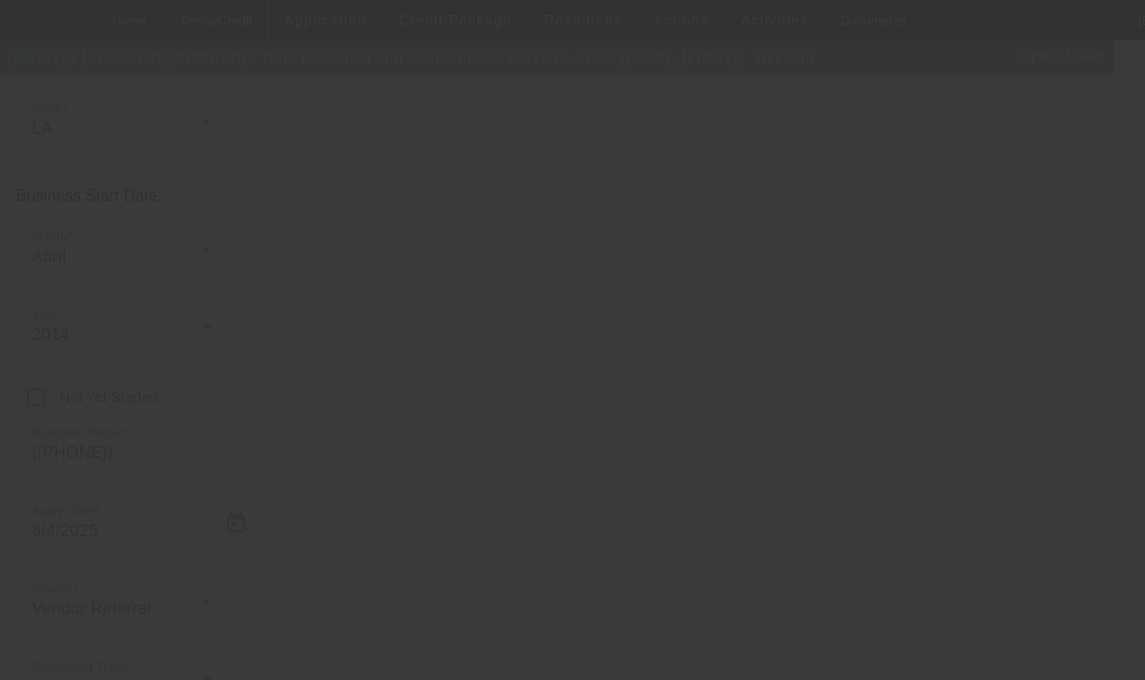 click 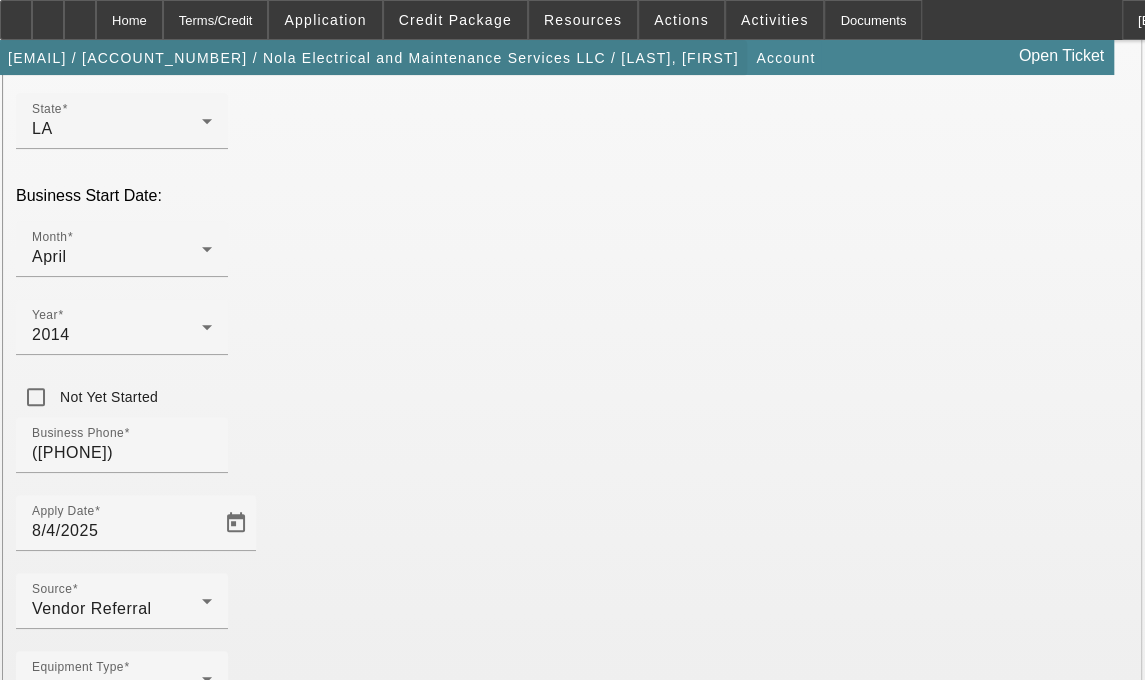 scroll, scrollTop: 0, scrollLeft: 0, axis: both 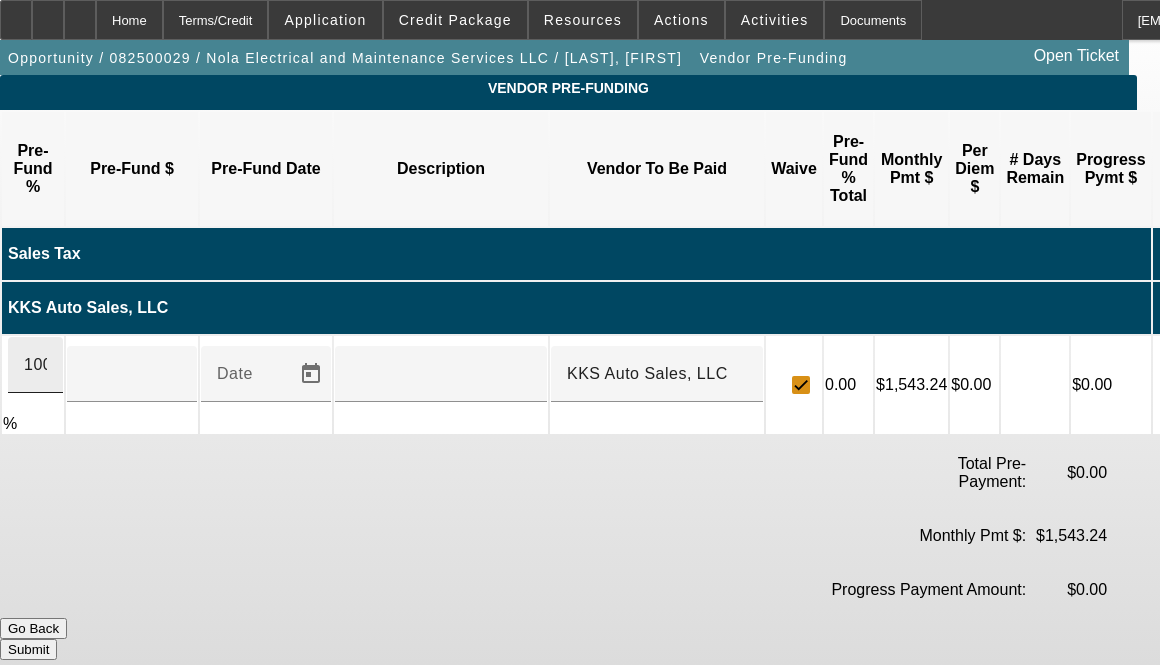 click on "100" at bounding box center [35, 365] 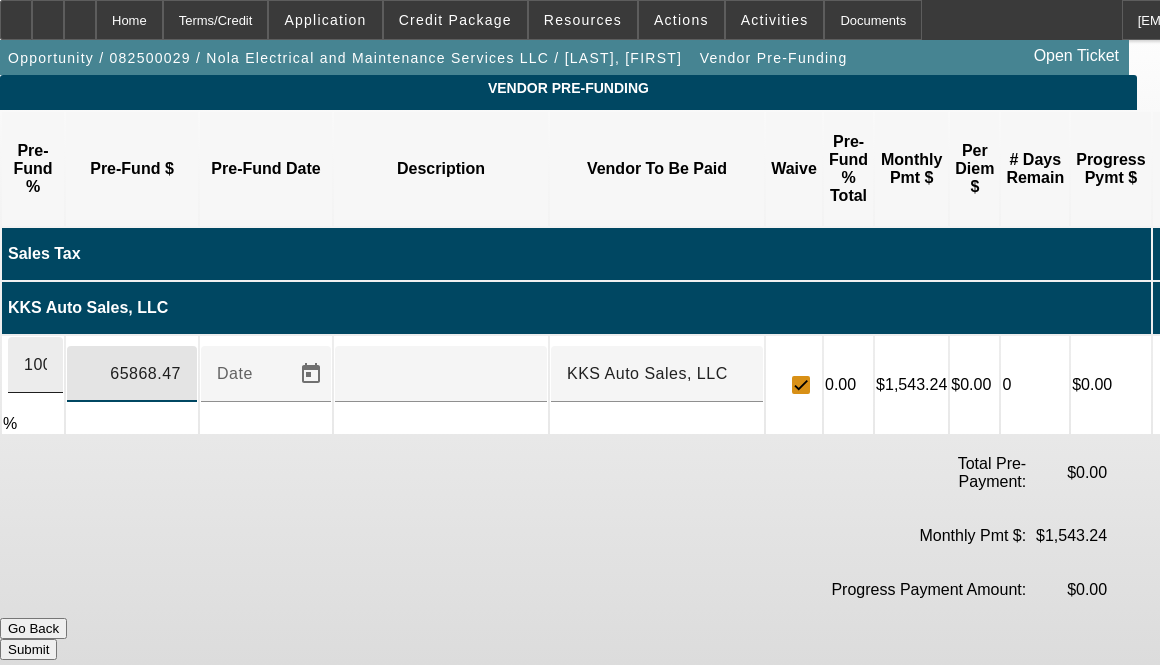 type on "$65,868.47" 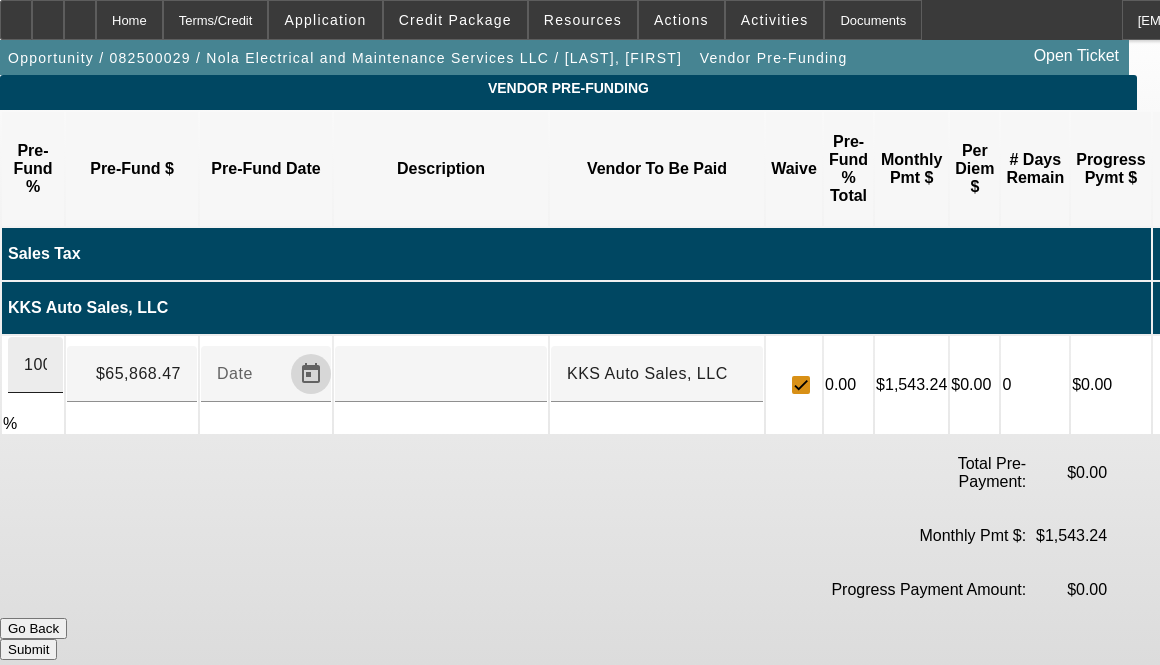 type 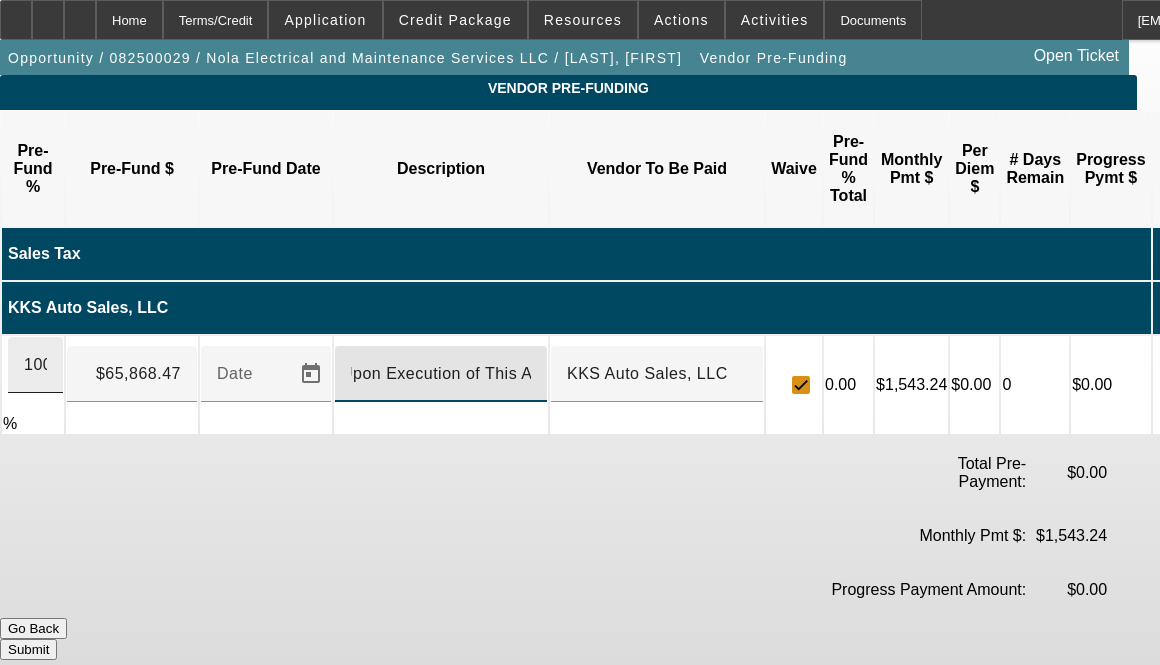 scroll, scrollTop: 0, scrollLeft: 20, axis: horizontal 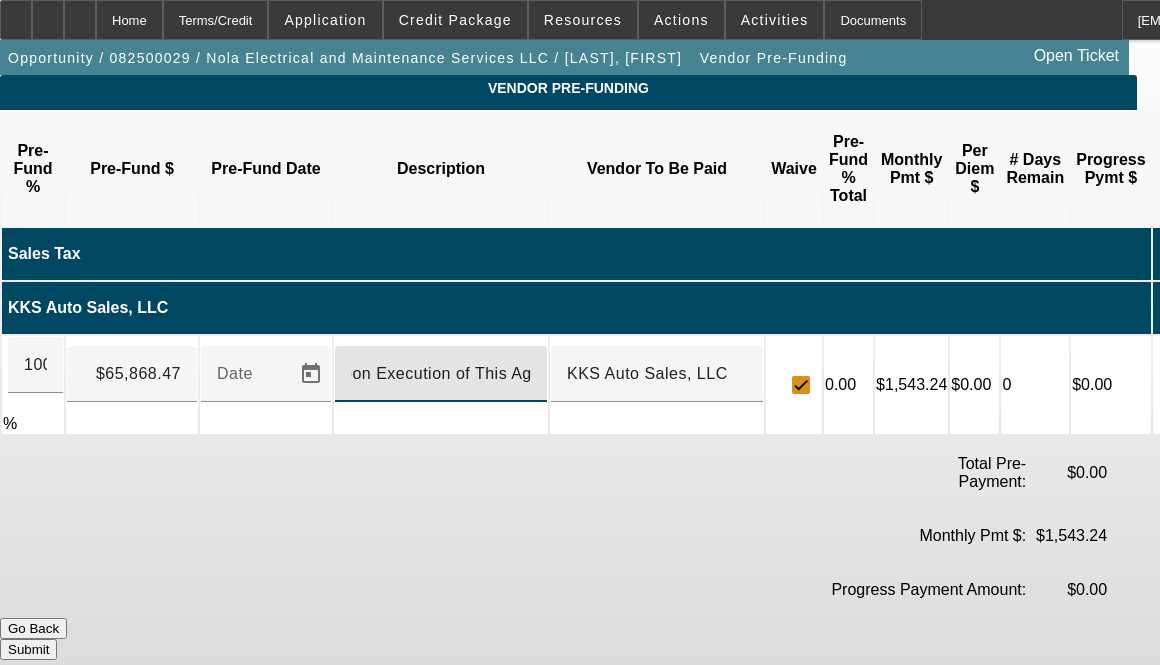 type on "Upon Execution of This Agreement" 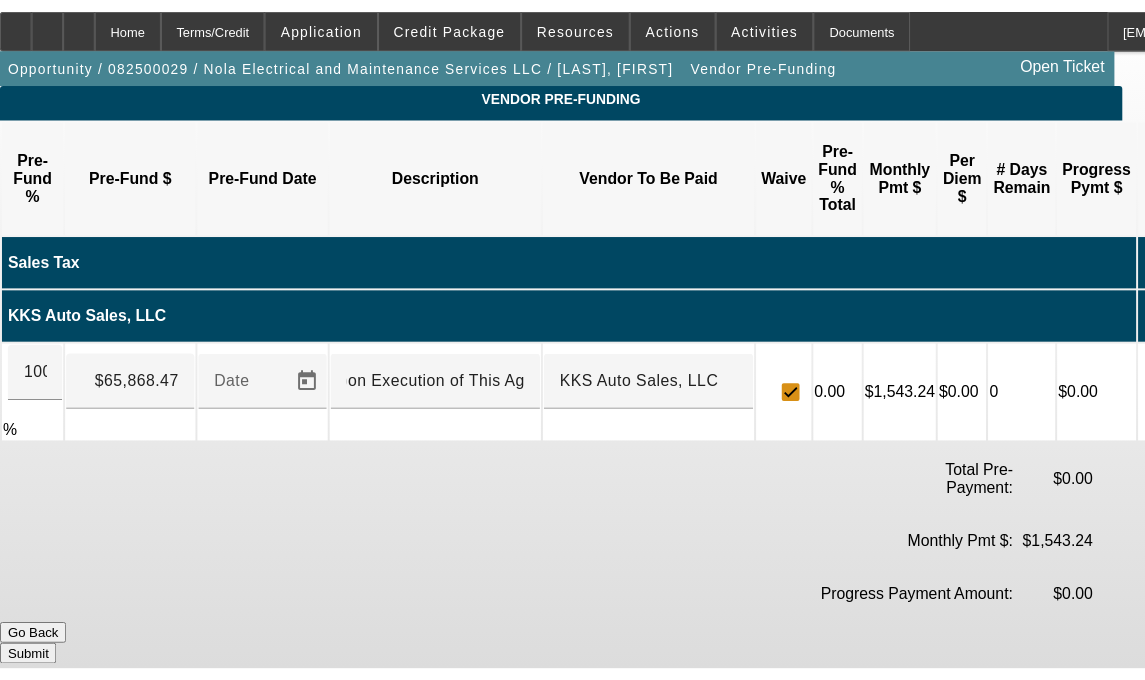 scroll, scrollTop: 0, scrollLeft: 0, axis: both 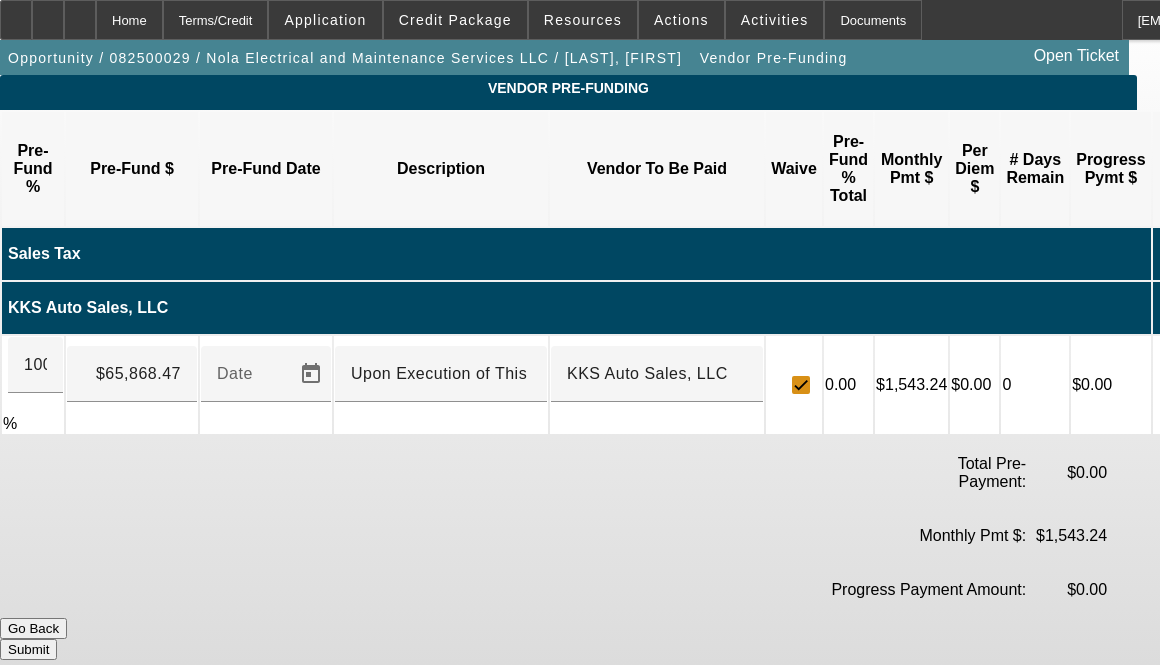 click on "Submit" at bounding box center [28, 649] 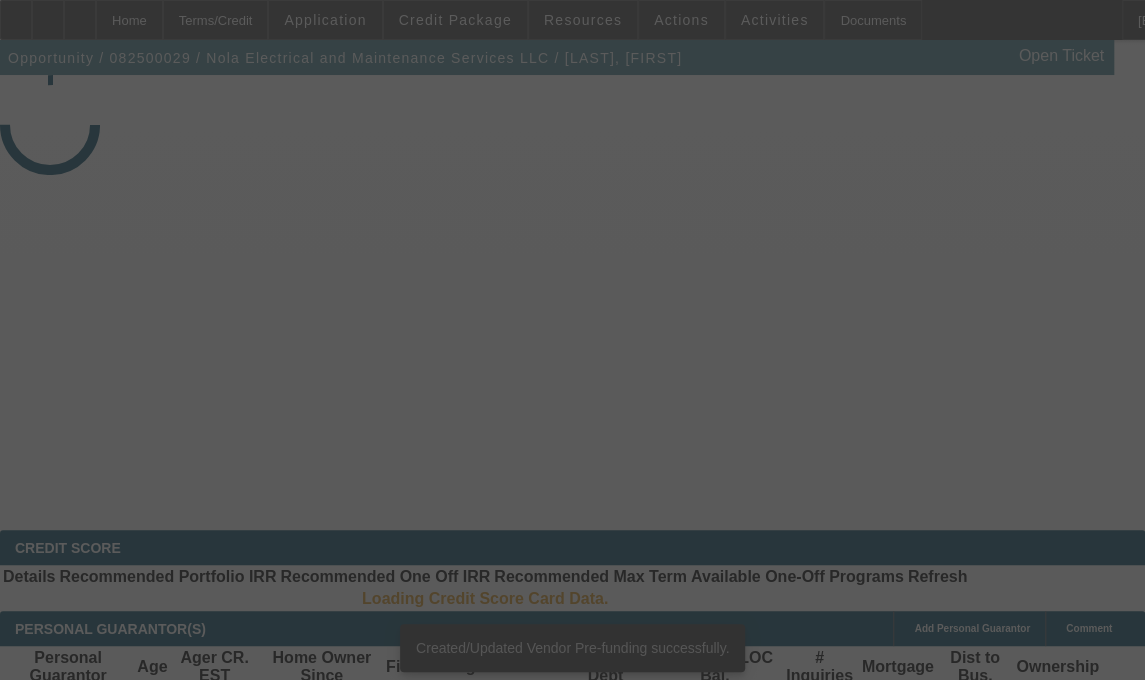 select on "3" 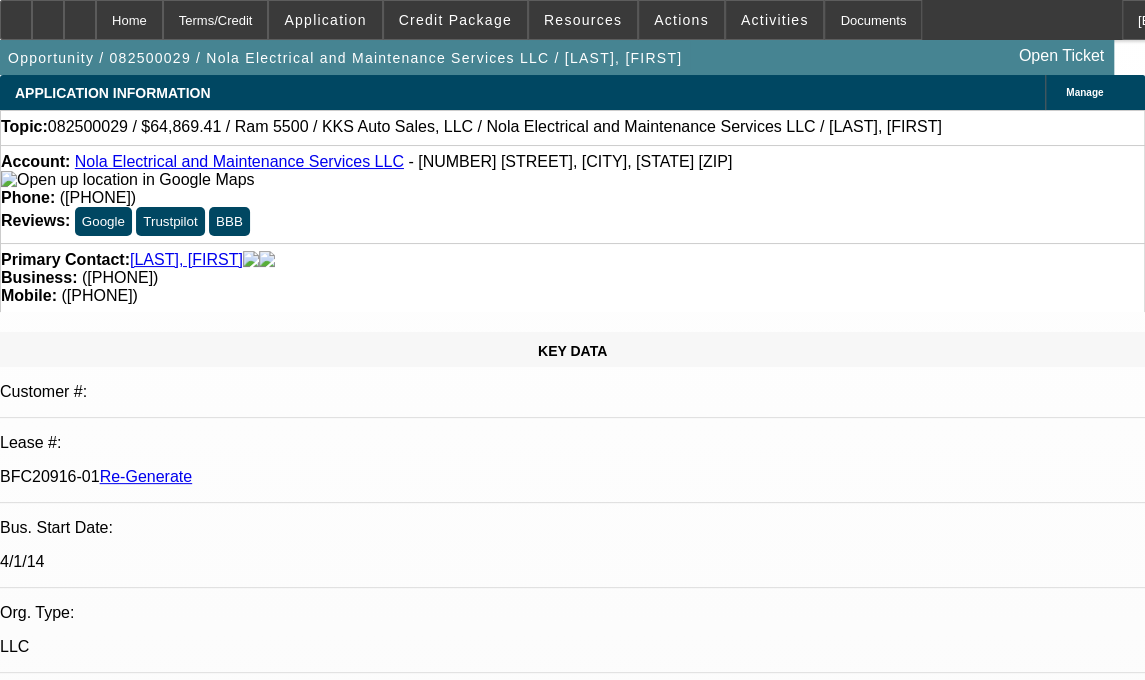 select on "0.1" 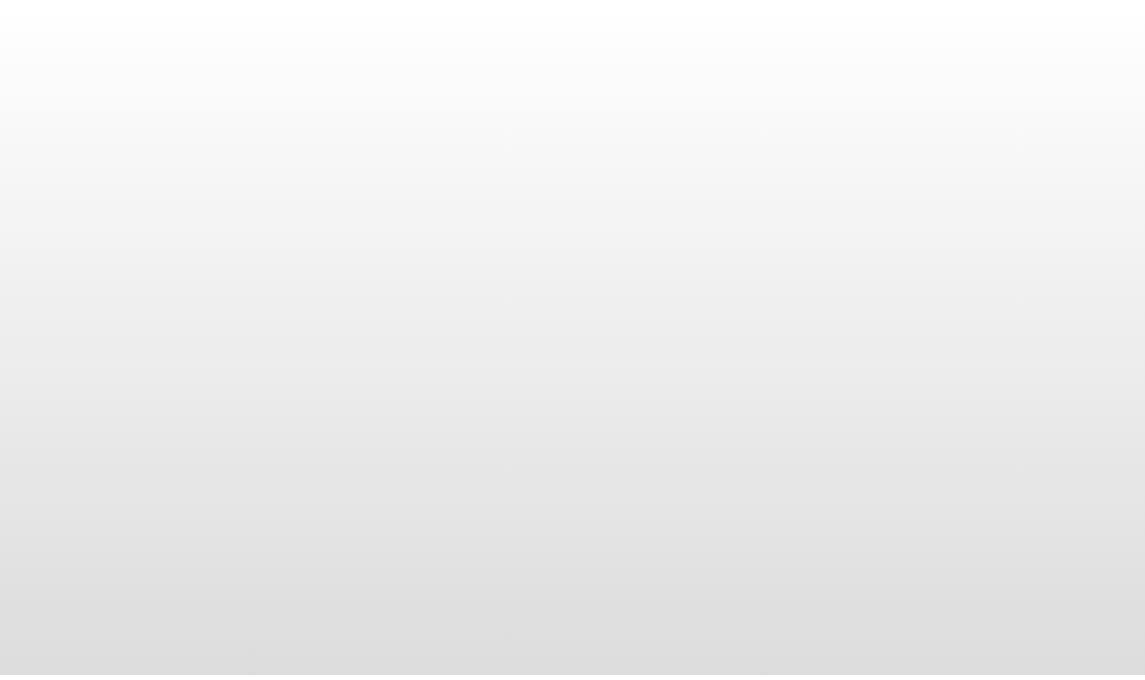 scroll, scrollTop: 0, scrollLeft: 0, axis: both 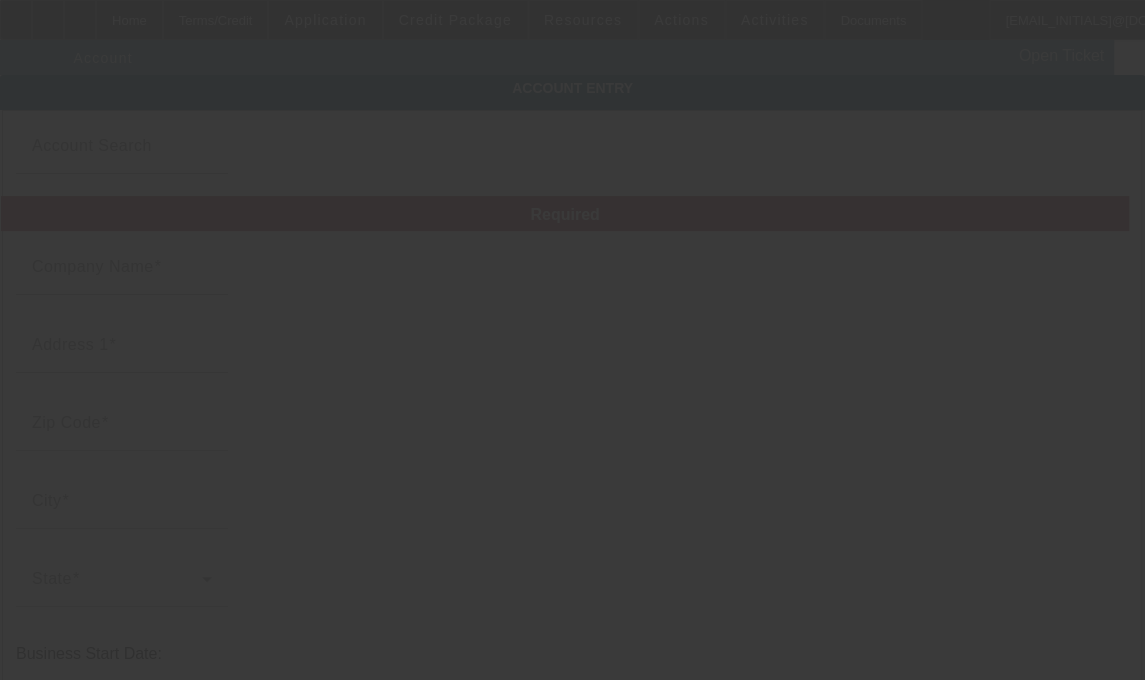 type on "Nola Electrical and Maintenance Services LLC" 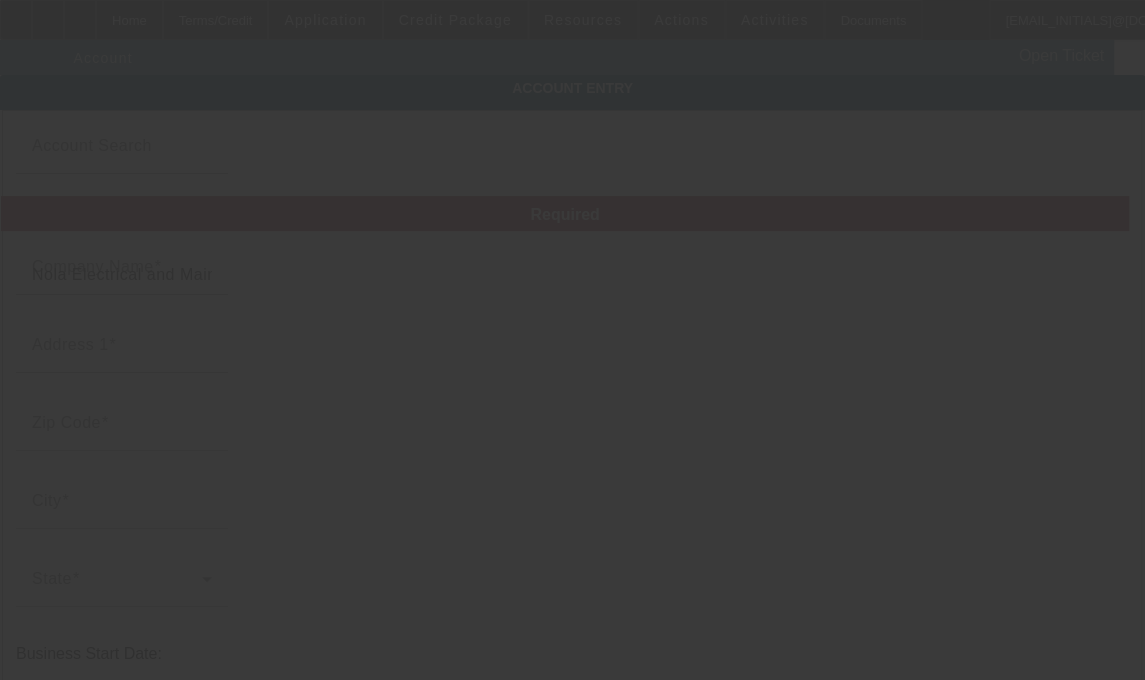 type on "5228 Sanford St" 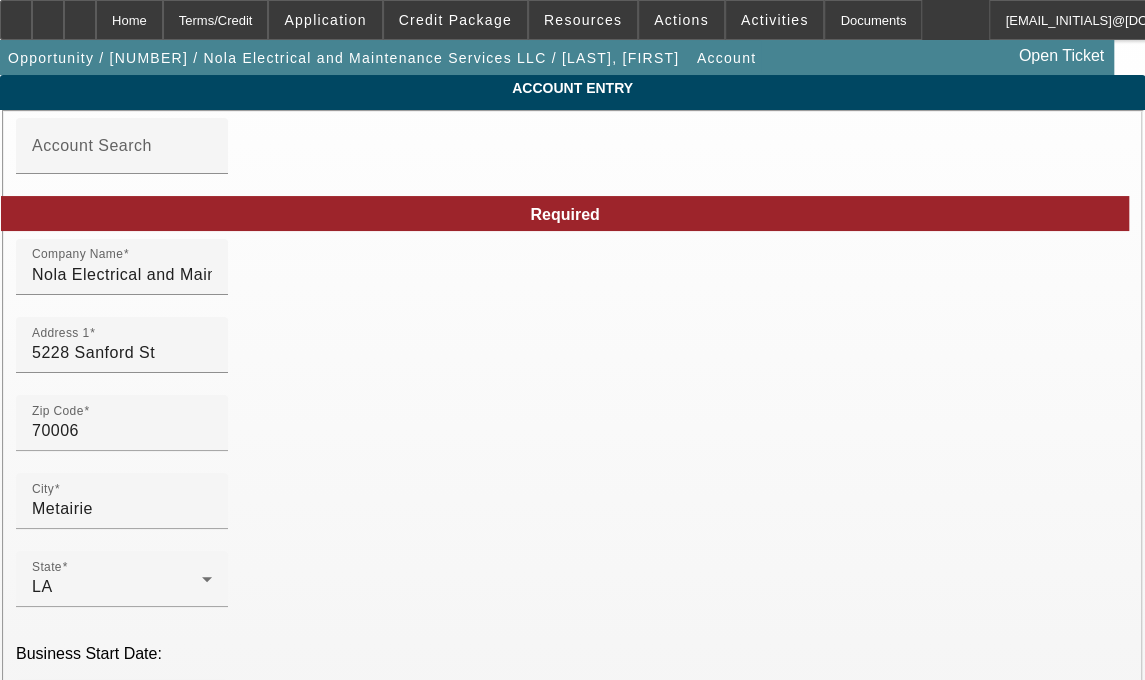 type on "8/4/2025" 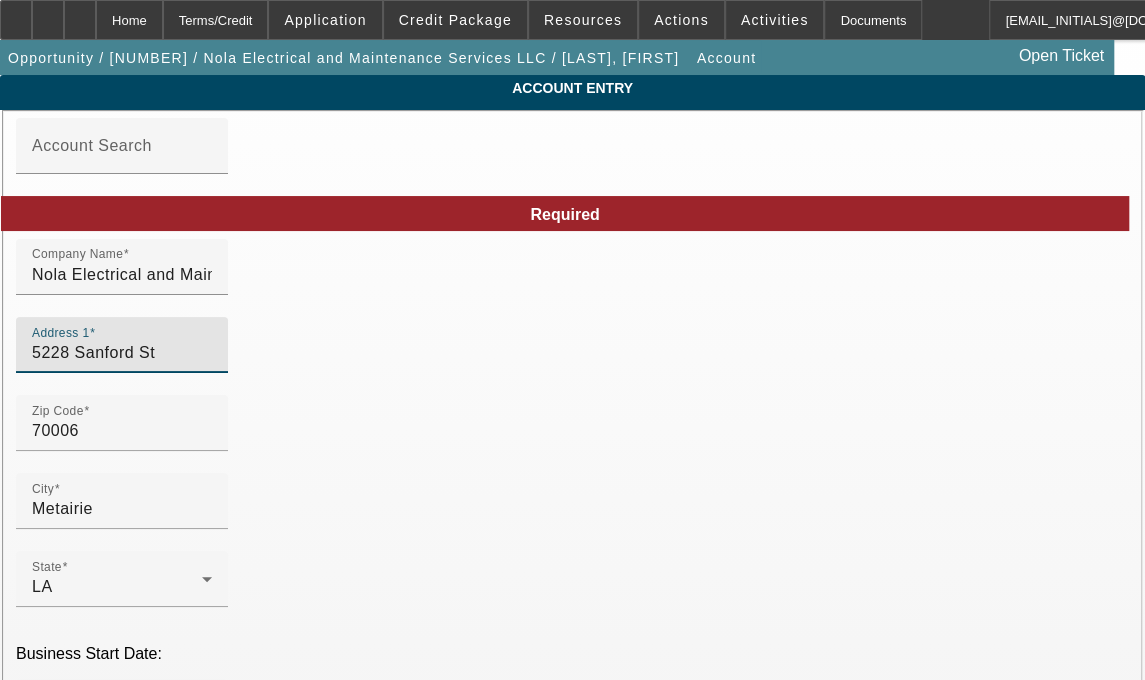 drag, startPoint x: 204, startPoint y: 365, endPoint x: 56, endPoint y: 359, distance: 148.12157 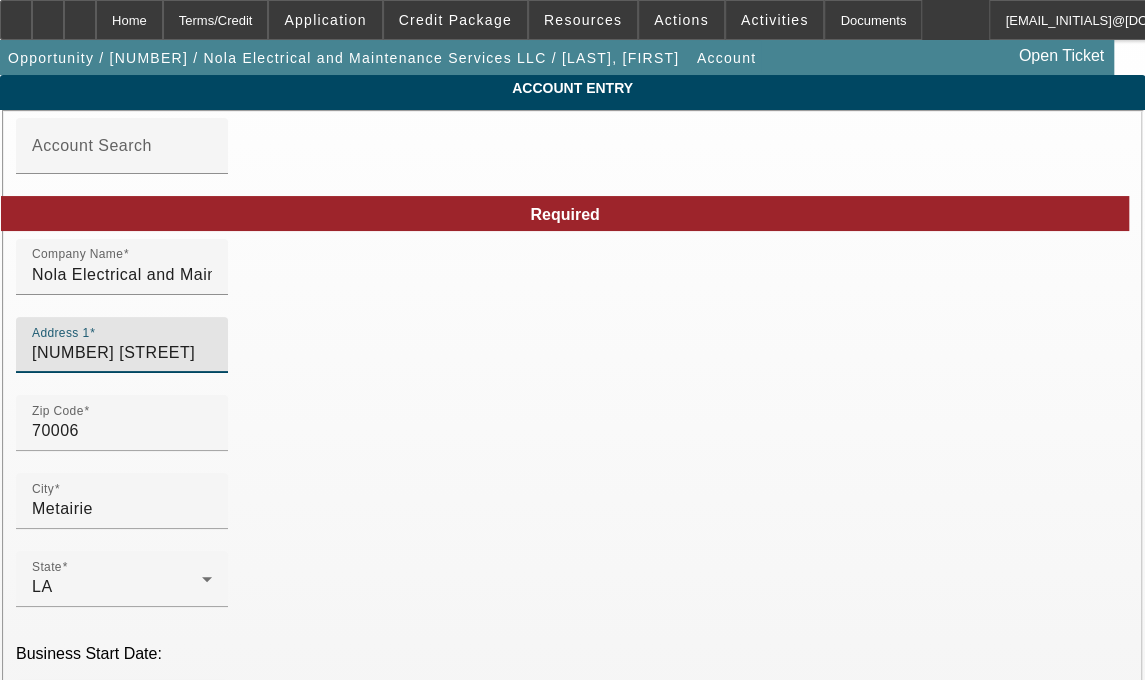 type on "[NUMBER] [STREET]" 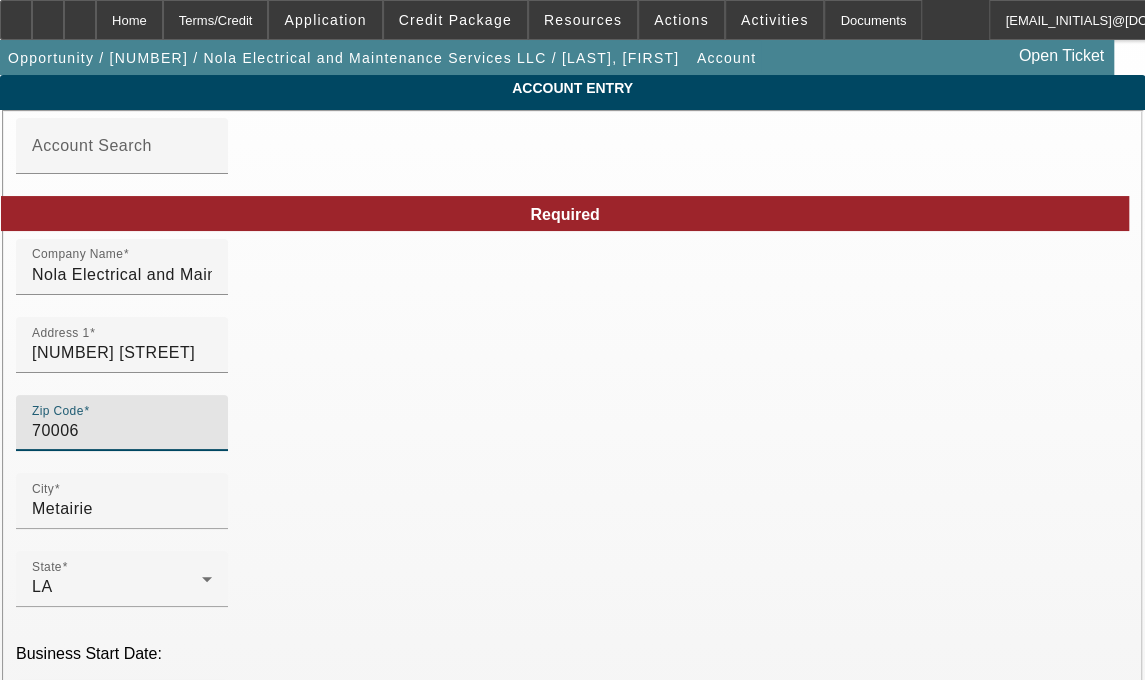 type 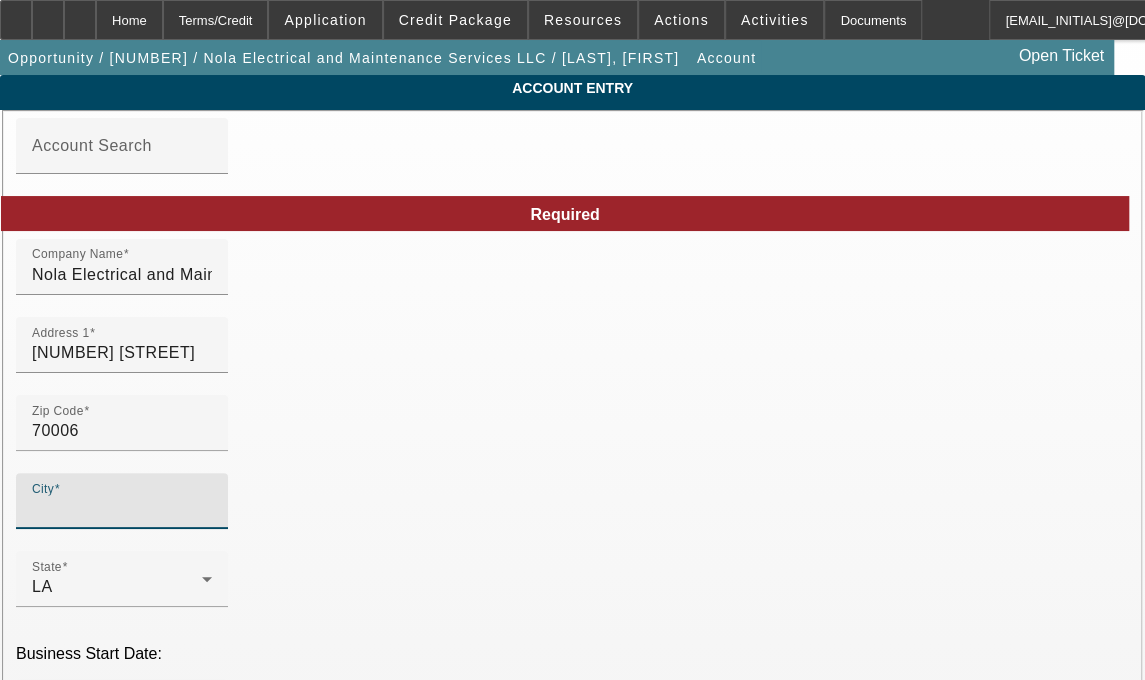 type on "[PARISH]" 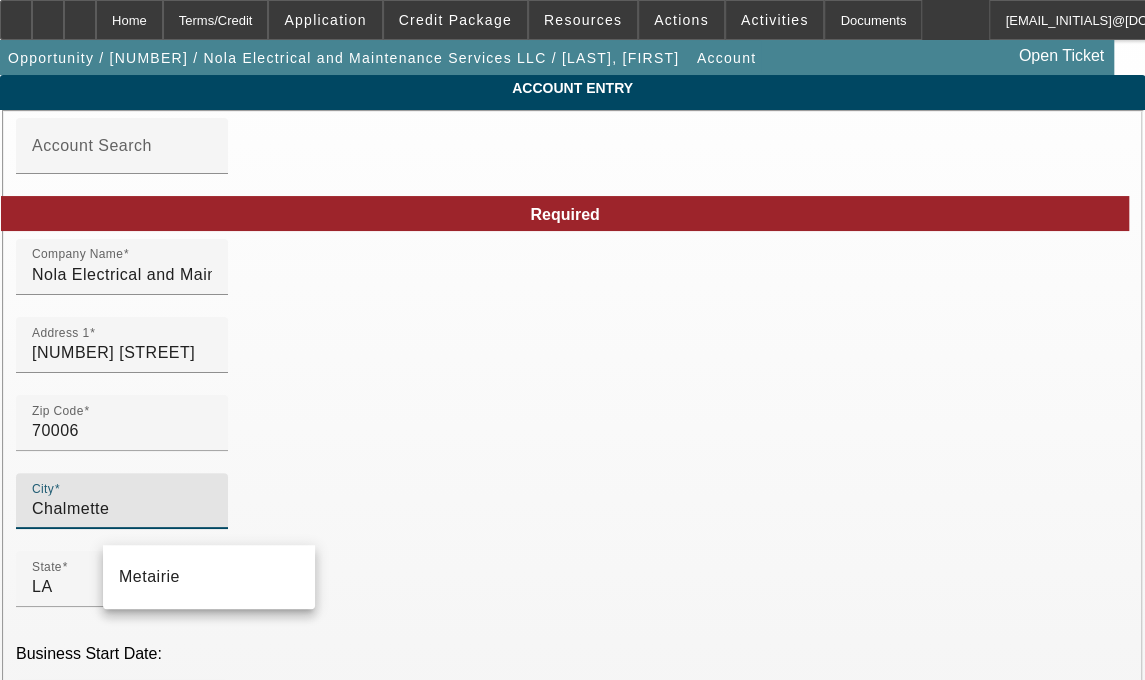 type on "Chalmette" 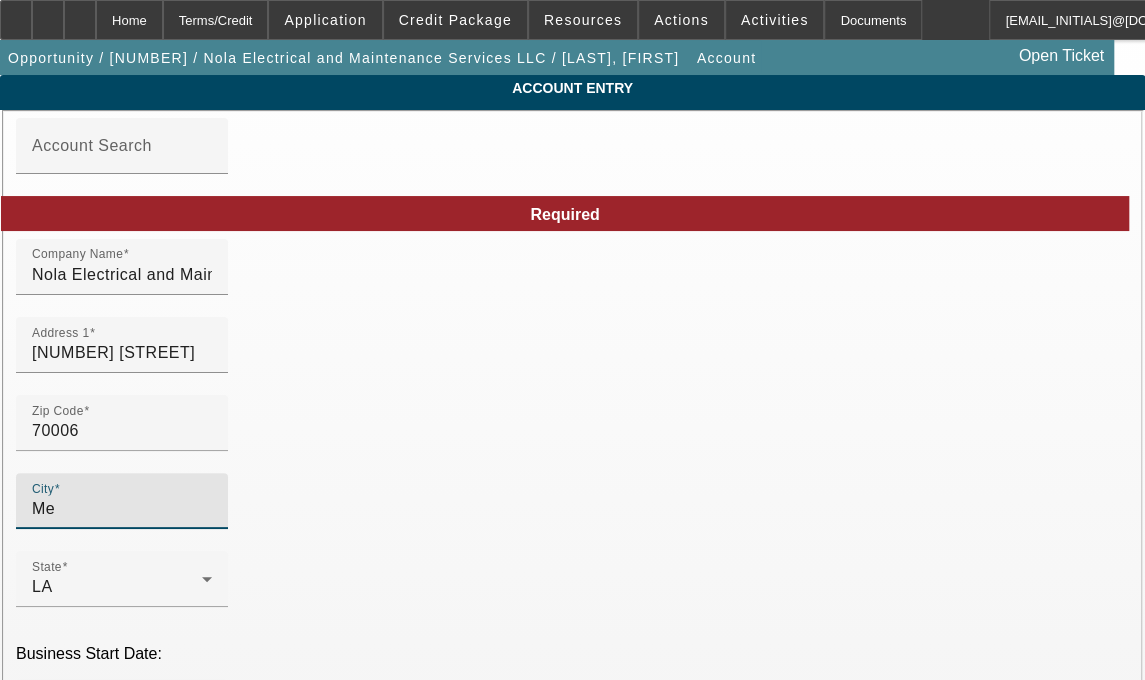 type on "M" 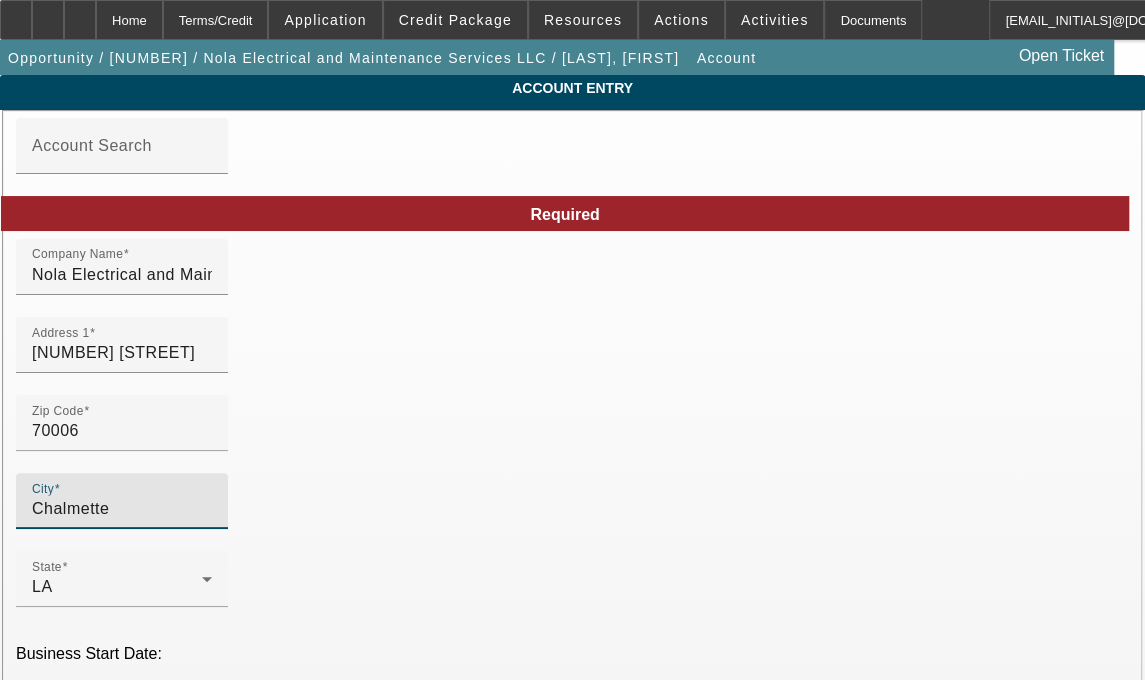scroll, scrollTop: 0, scrollLeft: 0, axis: both 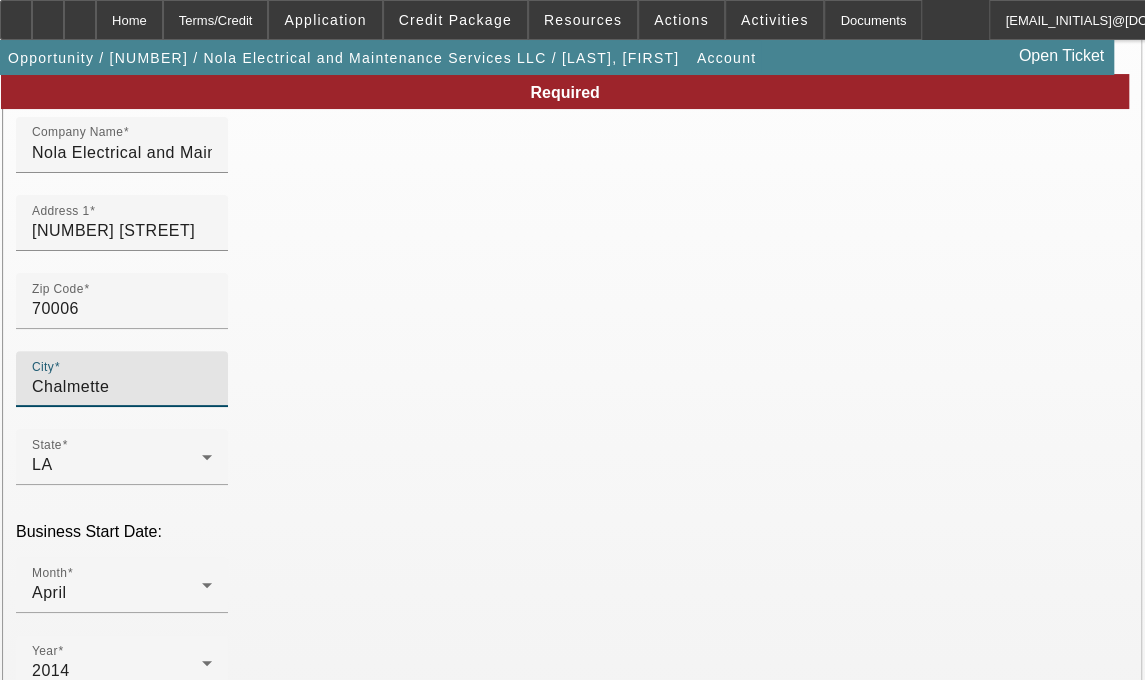 type on "Chalmette" 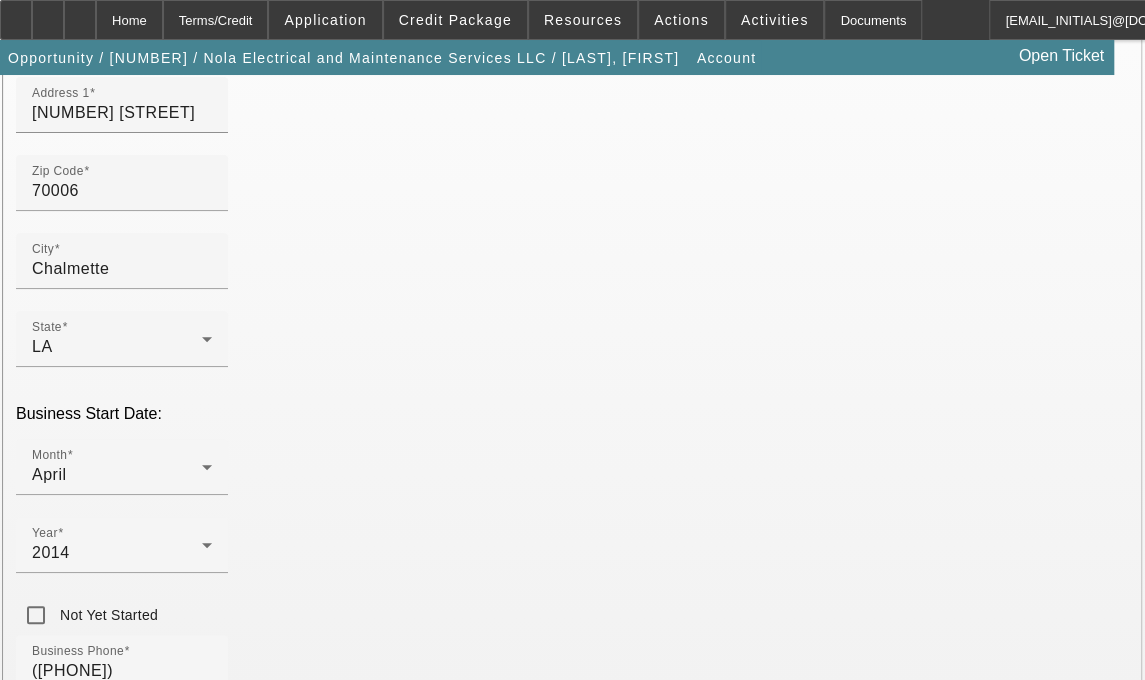 scroll, scrollTop: 282, scrollLeft: 0, axis: vertical 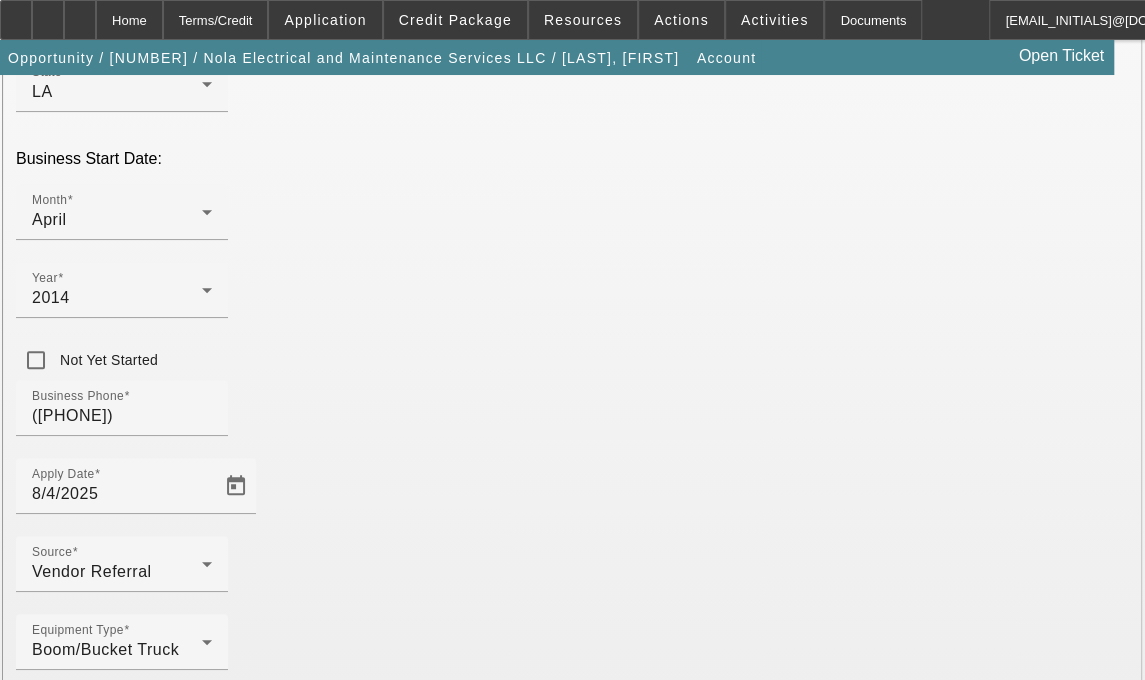 click on "Submit" at bounding box center [28, 1990] 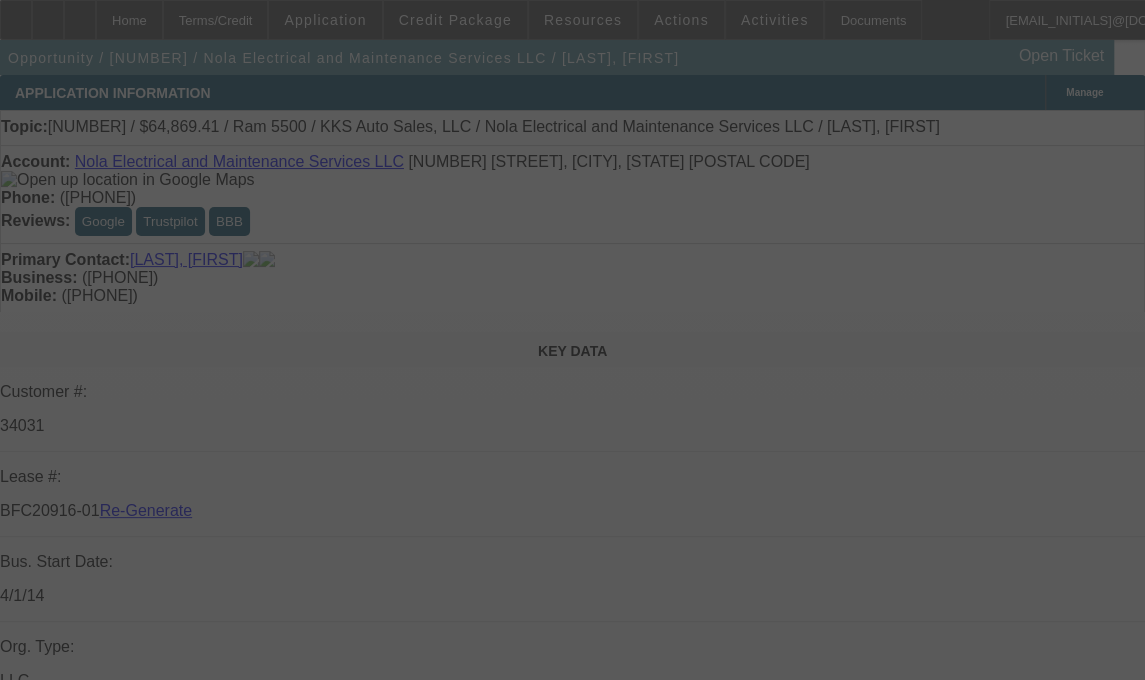 select on "3" 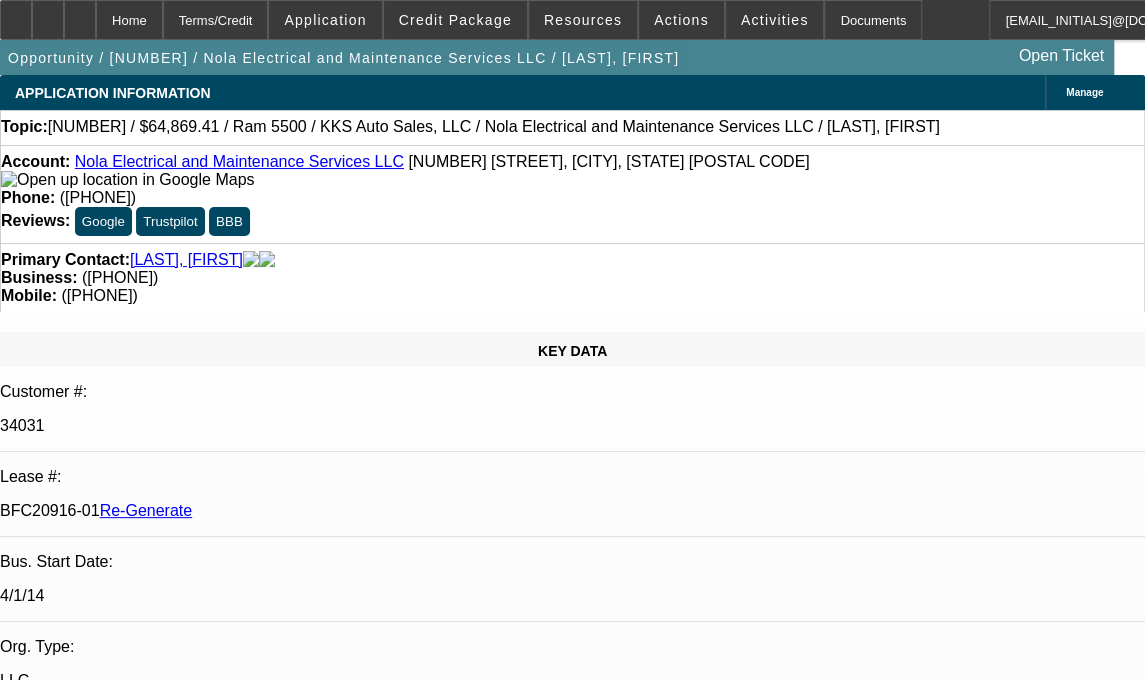 select on "0.1" 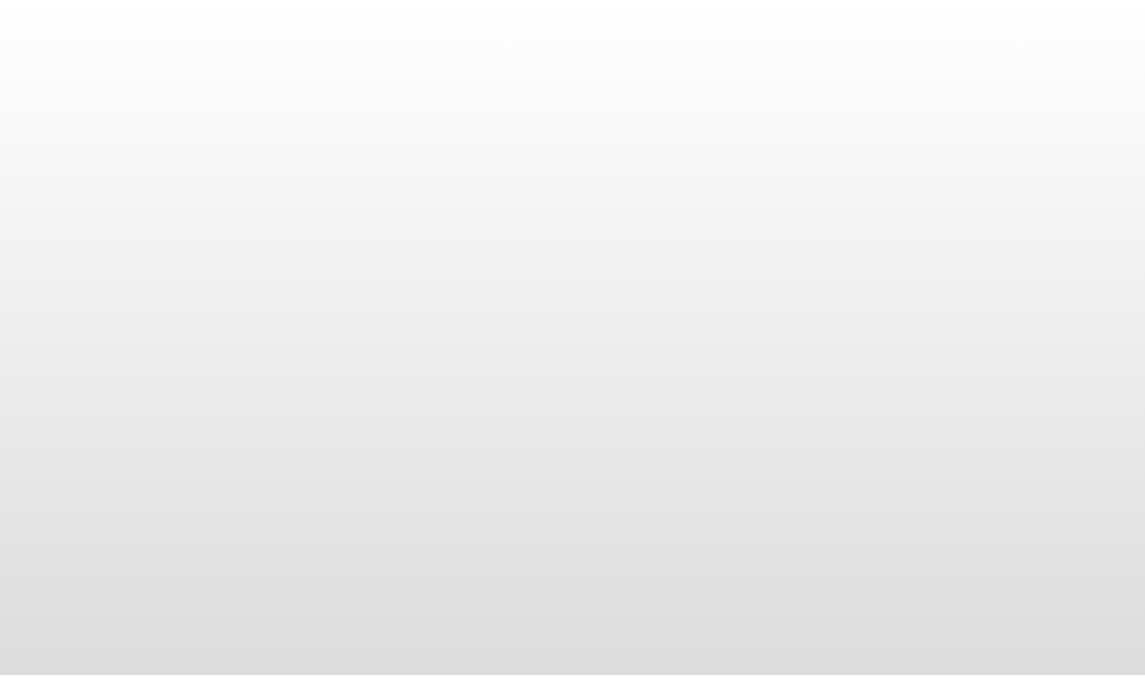 scroll, scrollTop: 0, scrollLeft: 0, axis: both 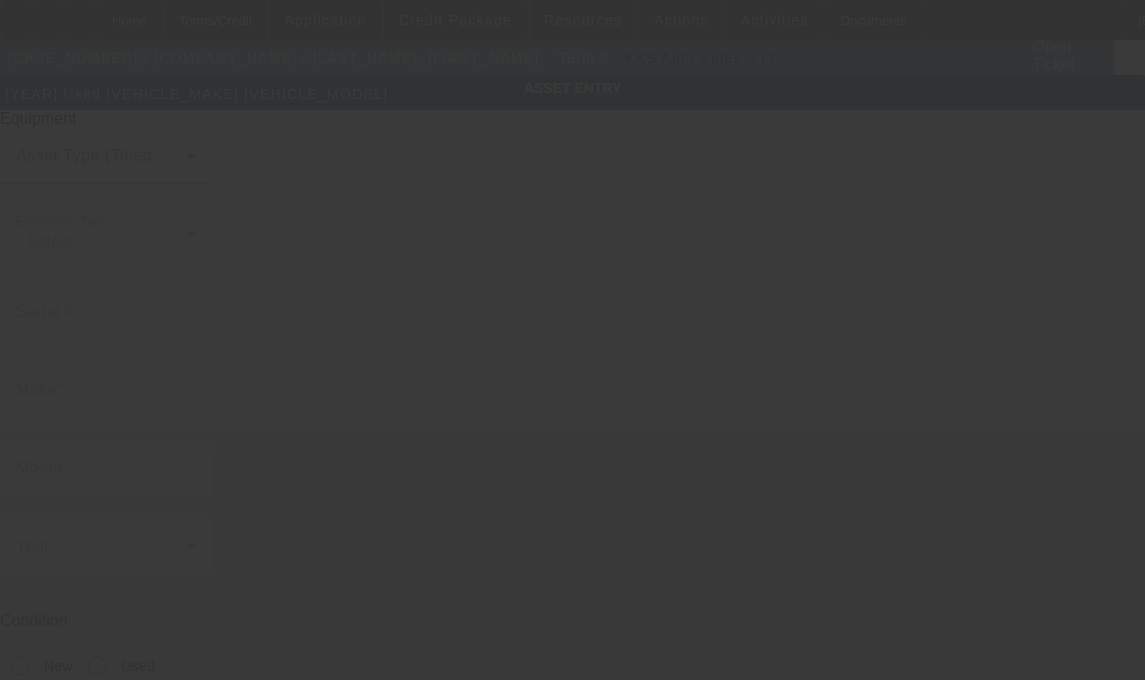 type on "[VIN_NUMBER]" 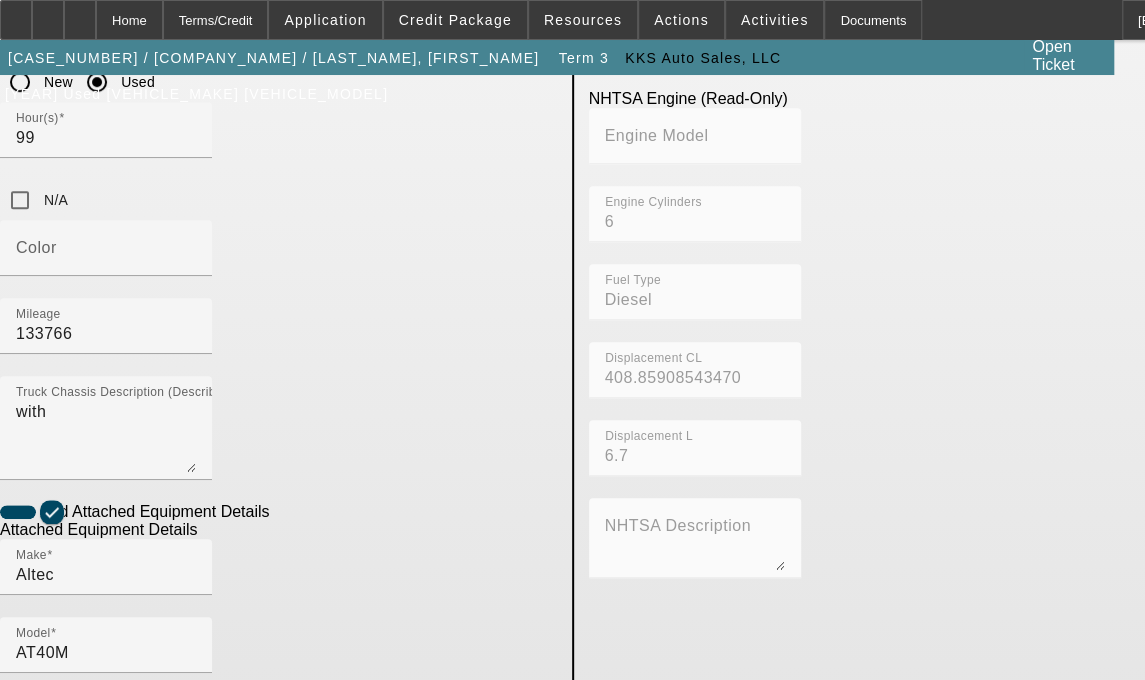 scroll, scrollTop: 683, scrollLeft: 0, axis: vertical 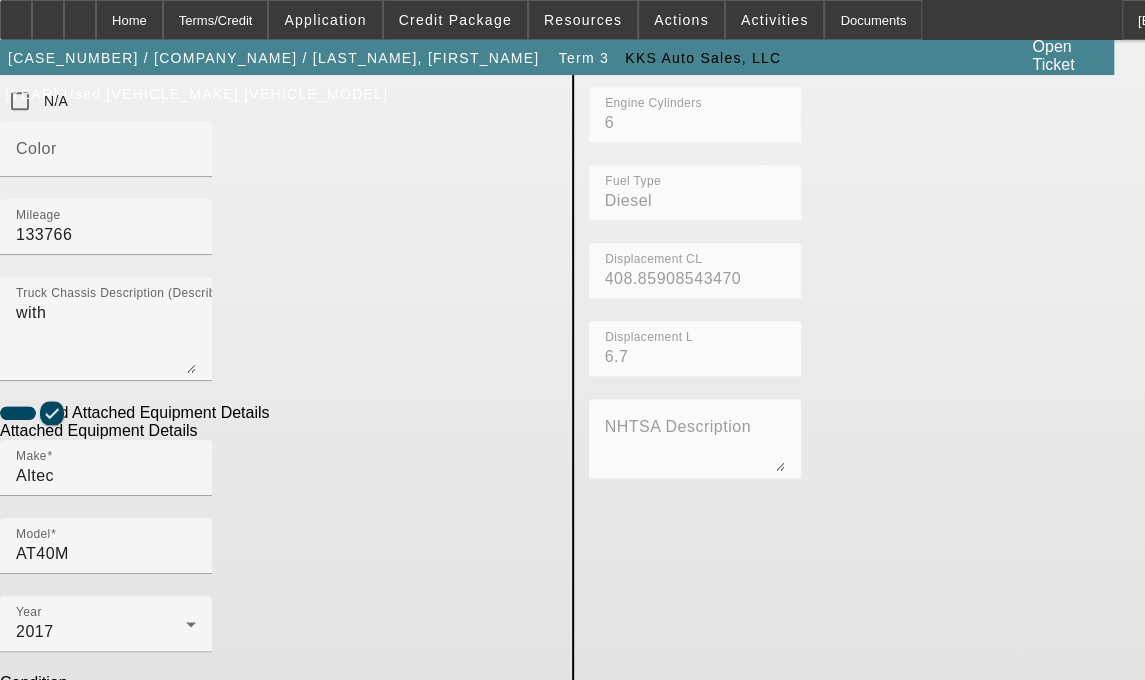 click on "Edit" 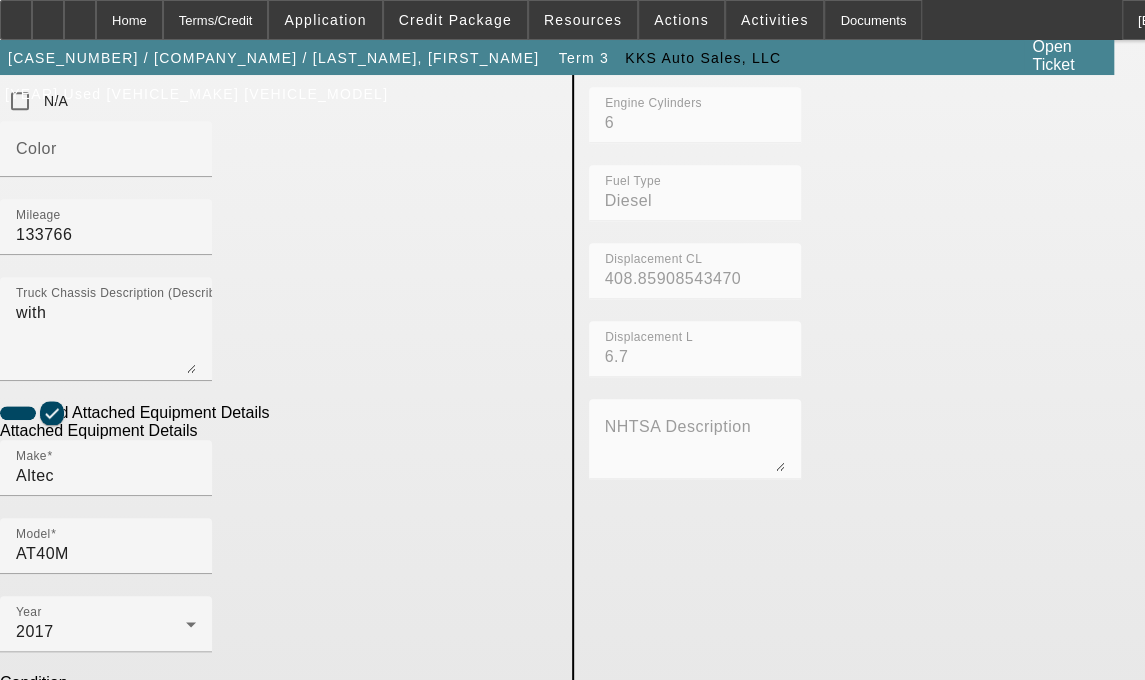 drag, startPoint x: 163, startPoint y: 657, endPoint x: 9, endPoint y: 665, distance: 154.20766 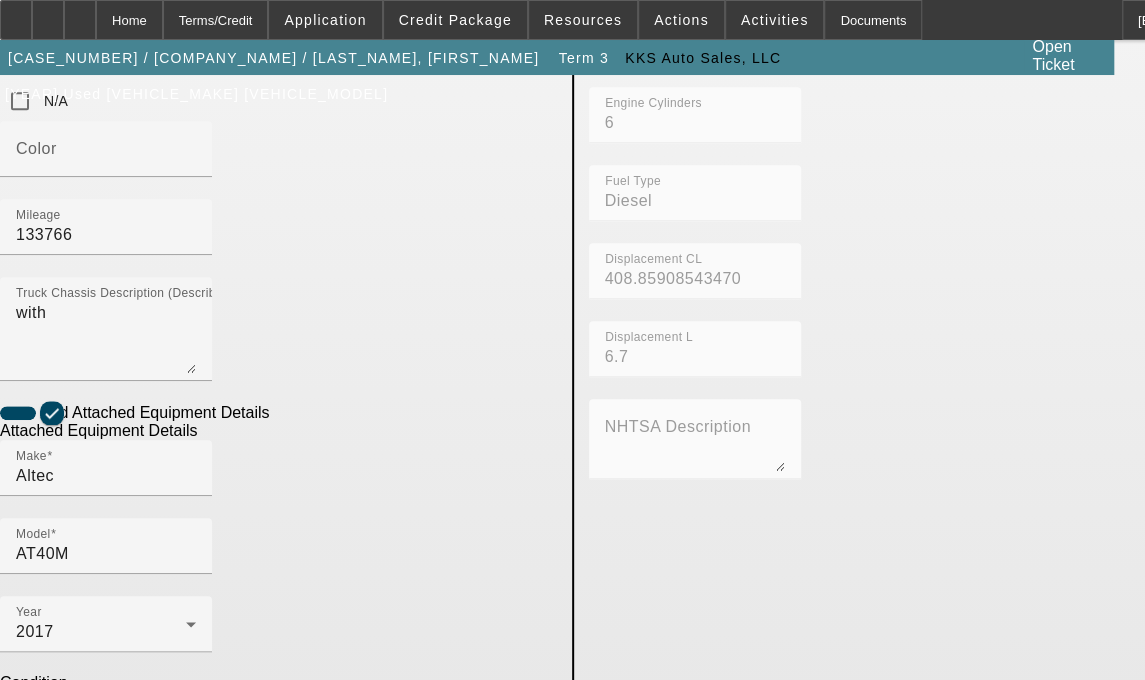 type on "45044 Walls Cemetary Rd" 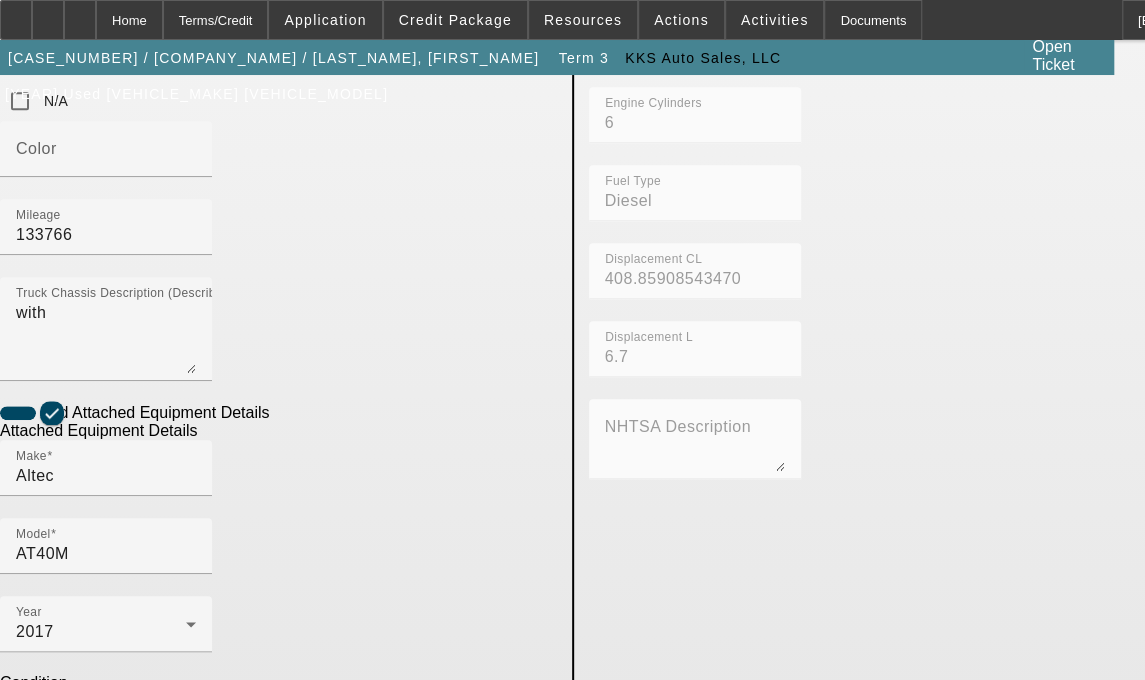 scroll, scrollTop: 1074, scrollLeft: 0, axis: vertical 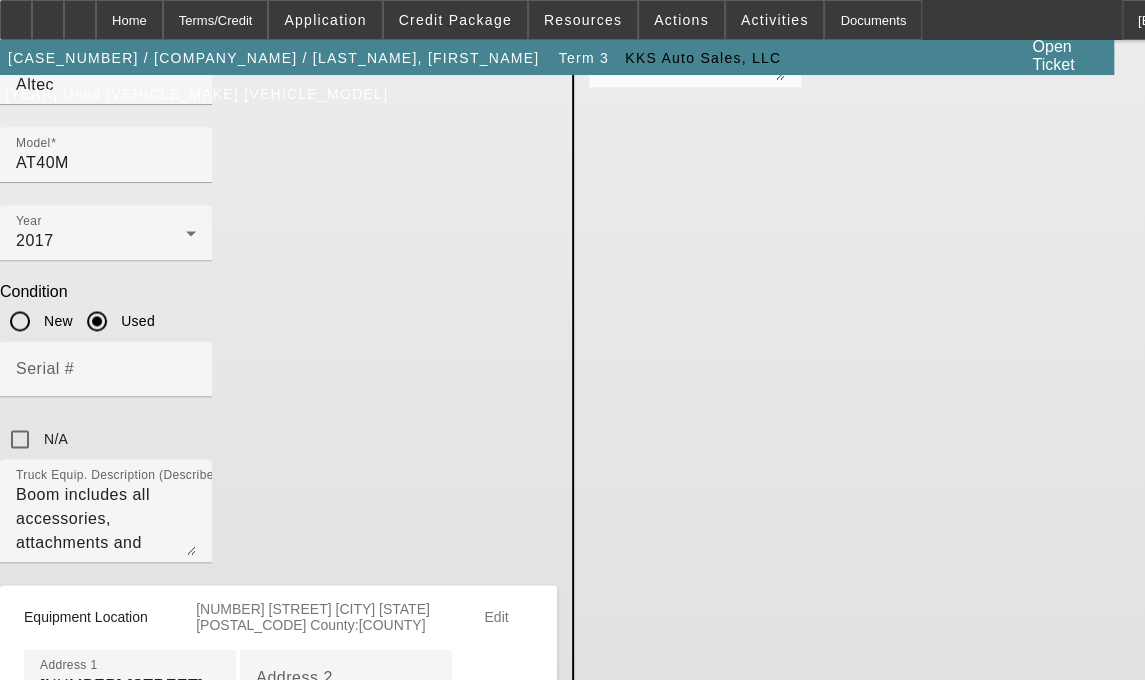 type on "Prairieville" 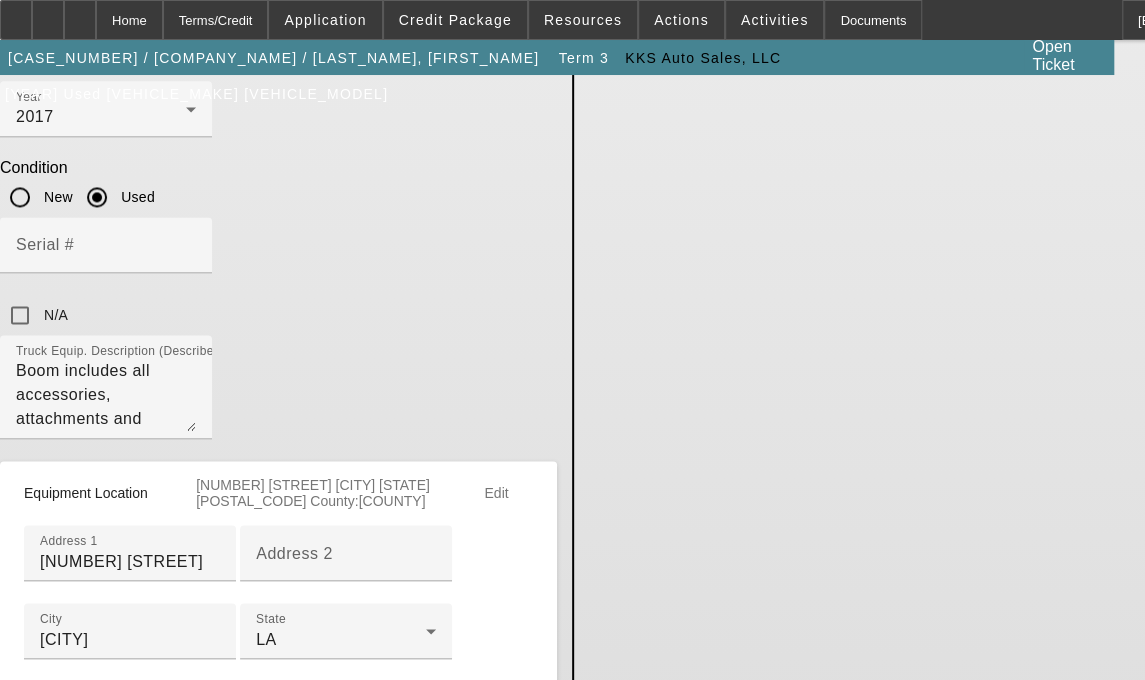 scroll, scrollTop: 1364, scrollLeft: 0, axis: vertical 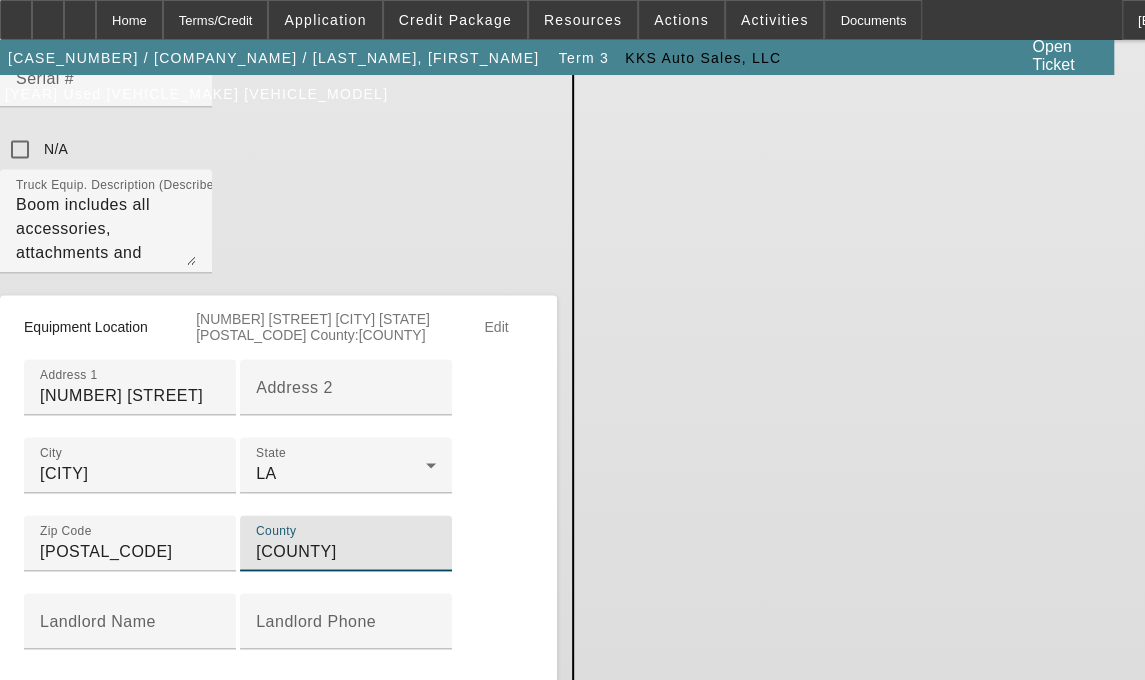type on "Ascension" 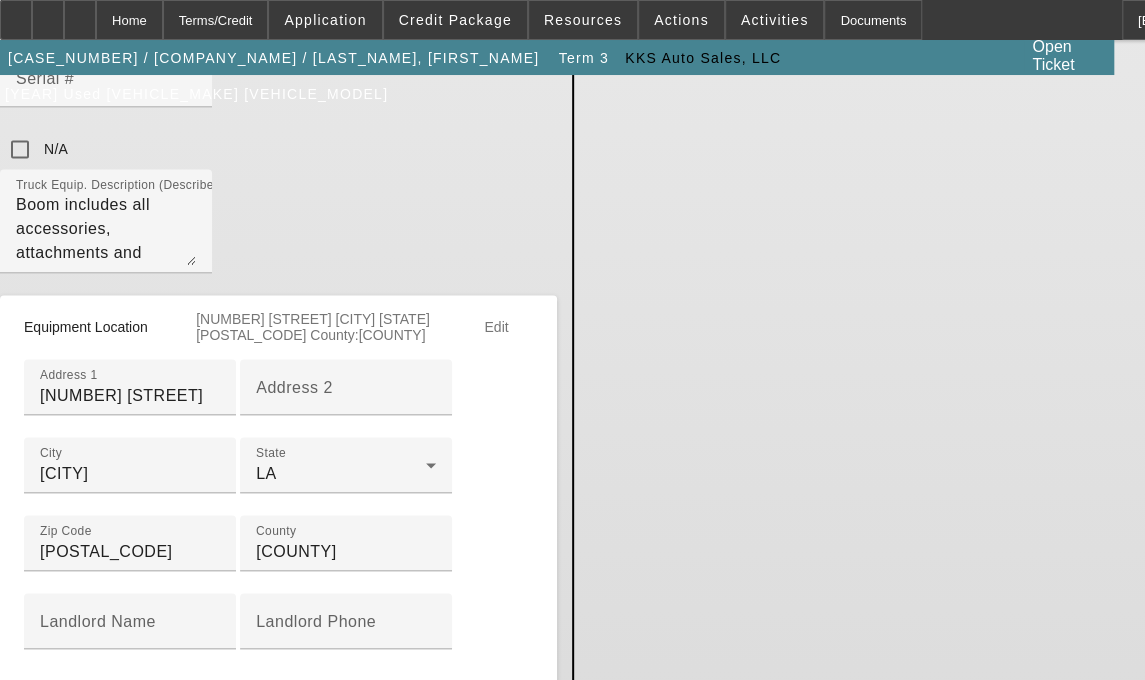 click on "Submit" at bounding box center [28, 718] 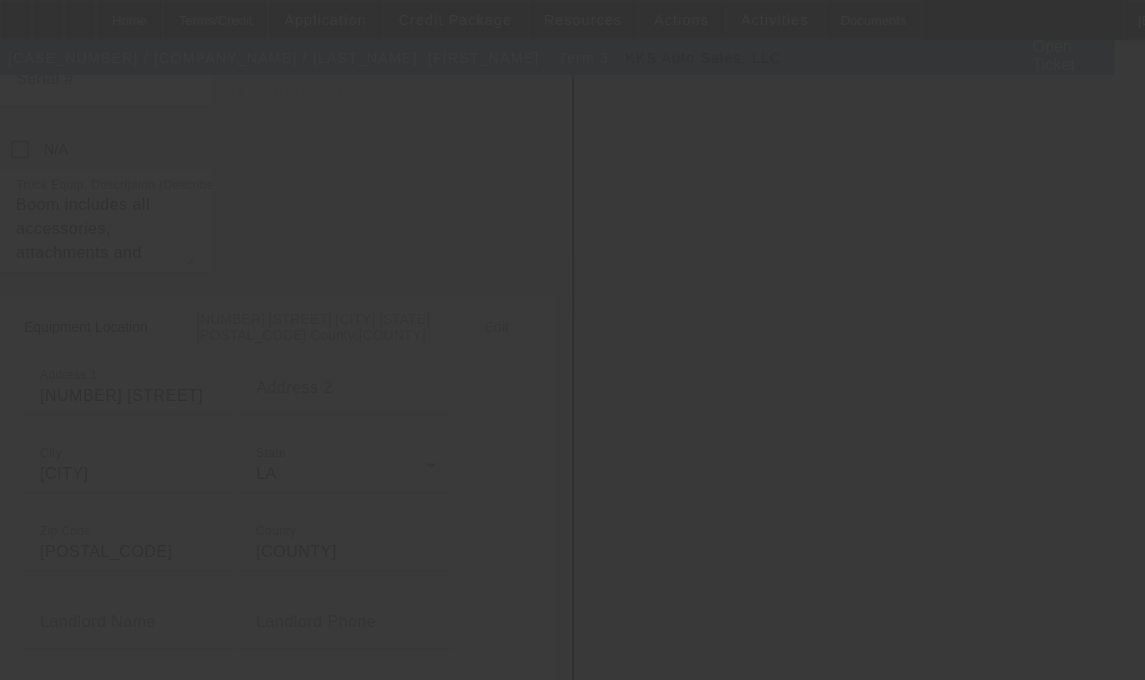click 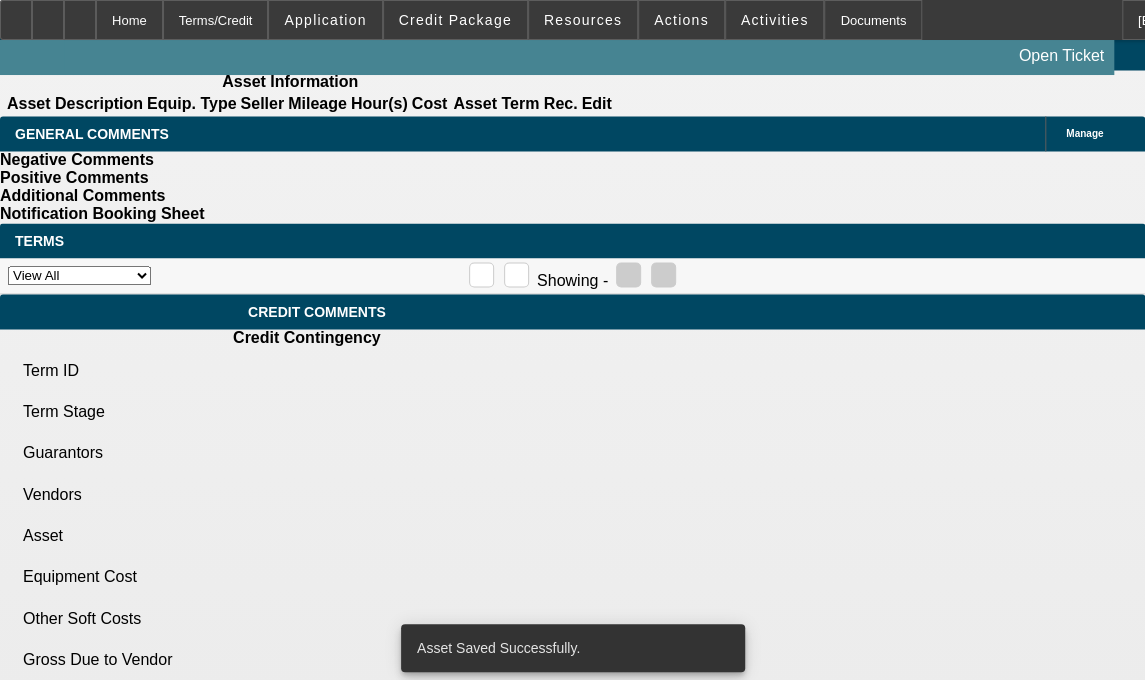 scroll, scrollTop: 0, scrollLeft: 0, axis: both 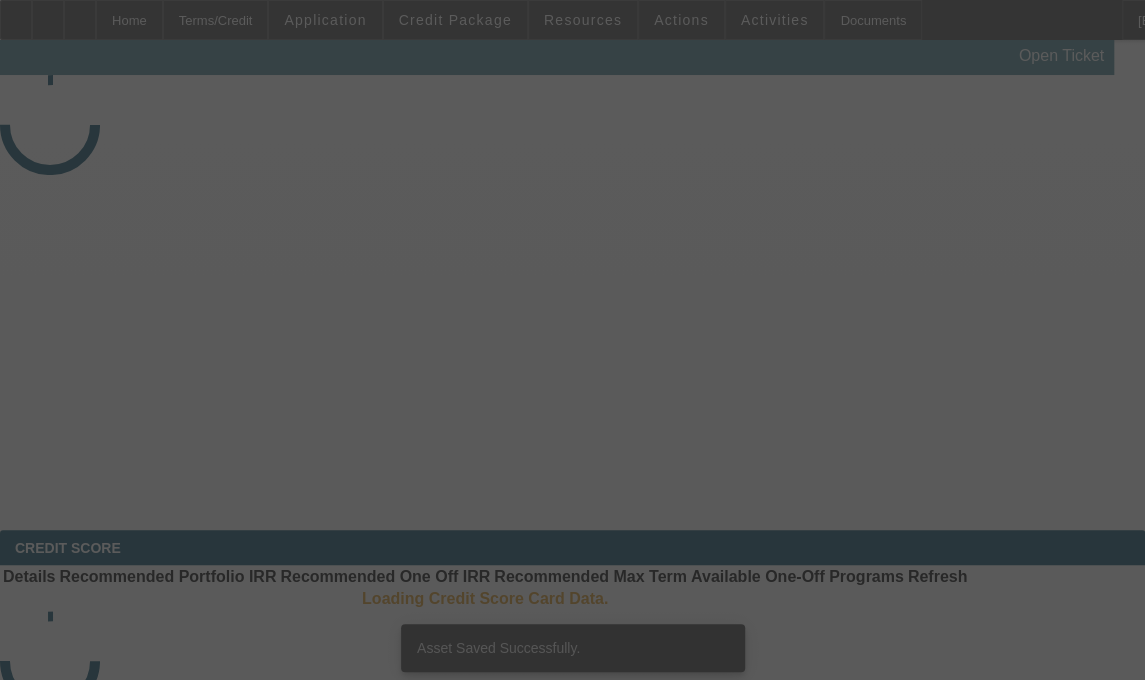 select on "3" 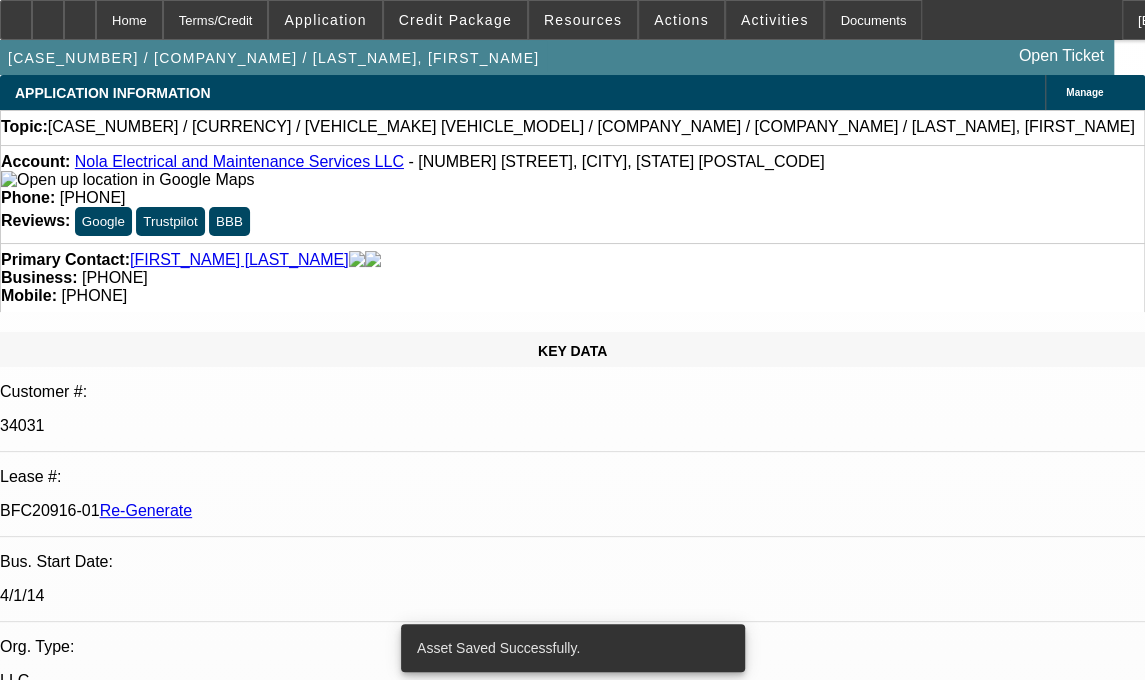 select on "0.1" 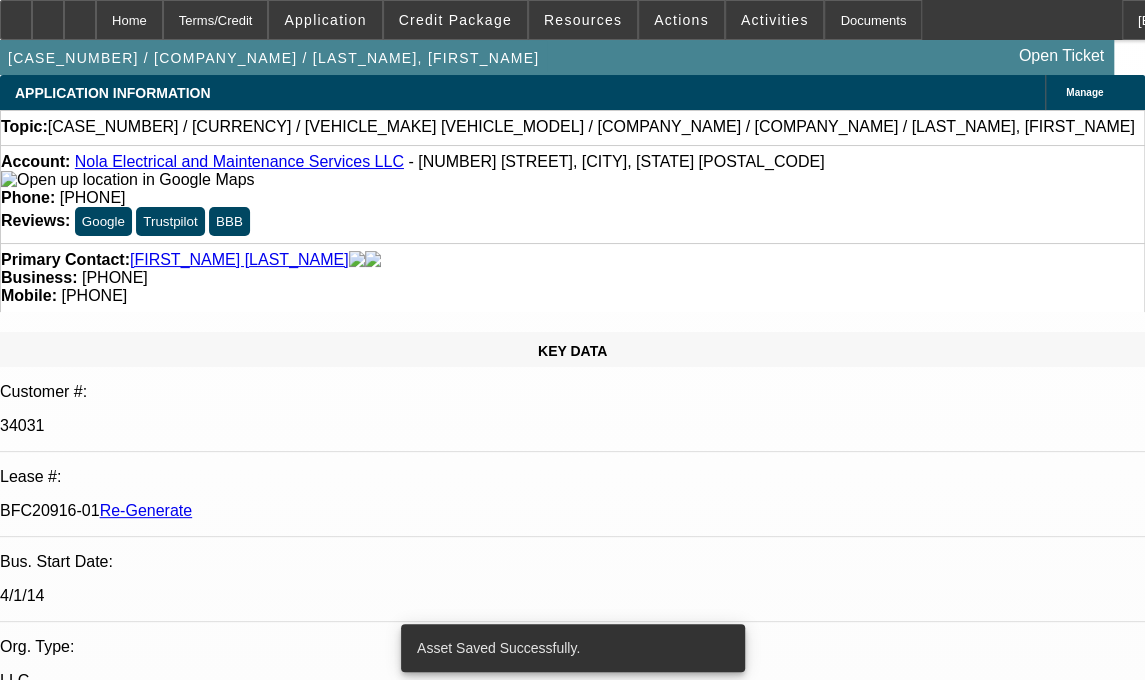 select on "1" 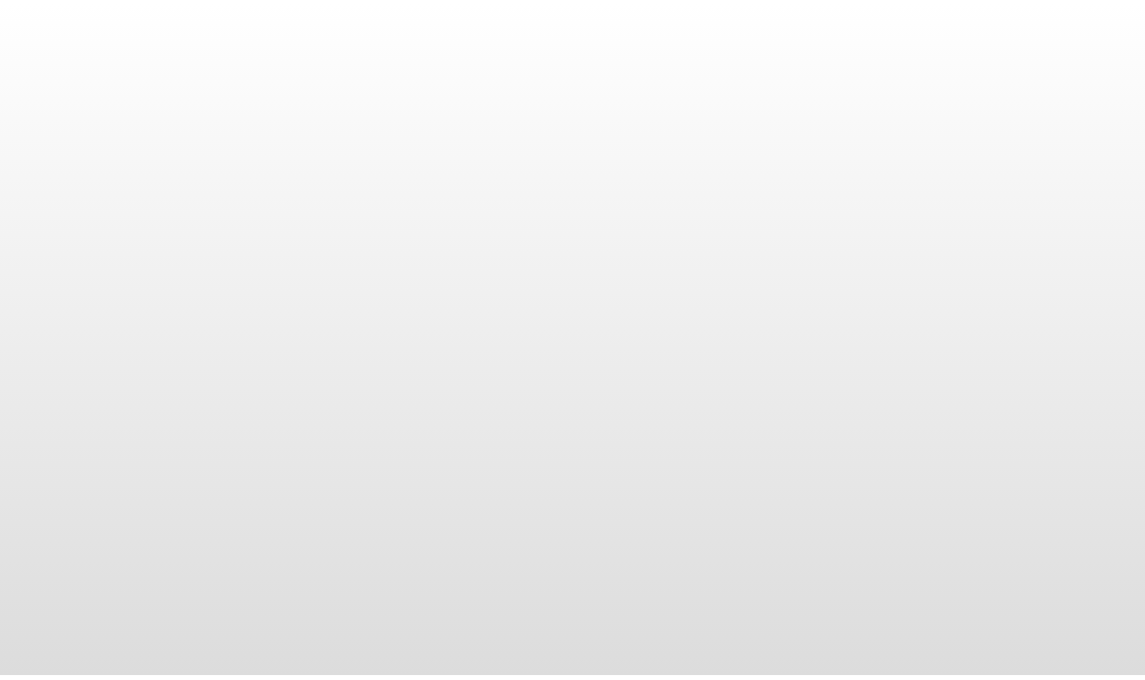 scroll, scrollTop: 0, scrollLeft: 0, axis: both 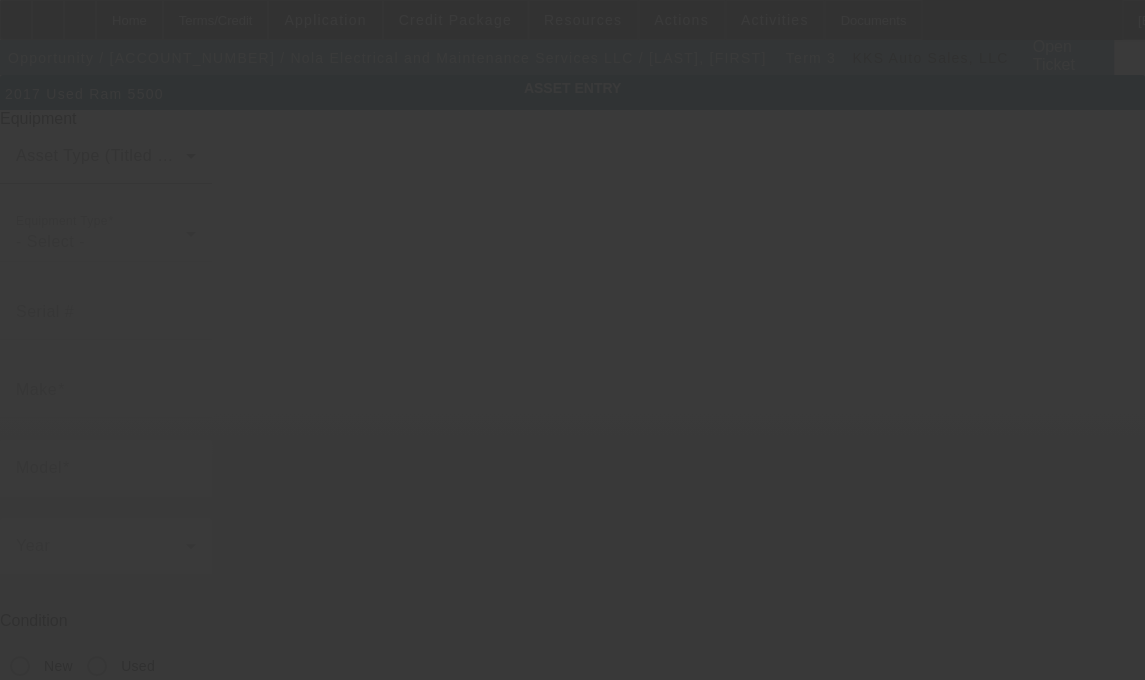 type on "[VIN_NUMBER]" 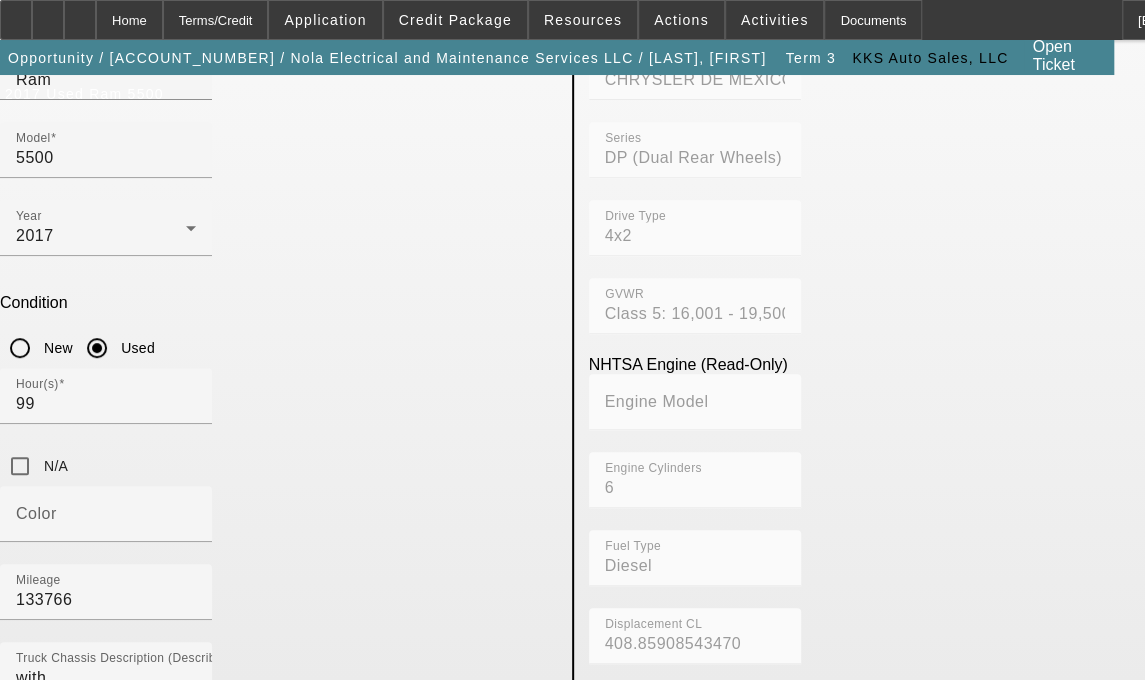 scroll, scrollTop: 320, scrollLeft: 0, axis: vertical 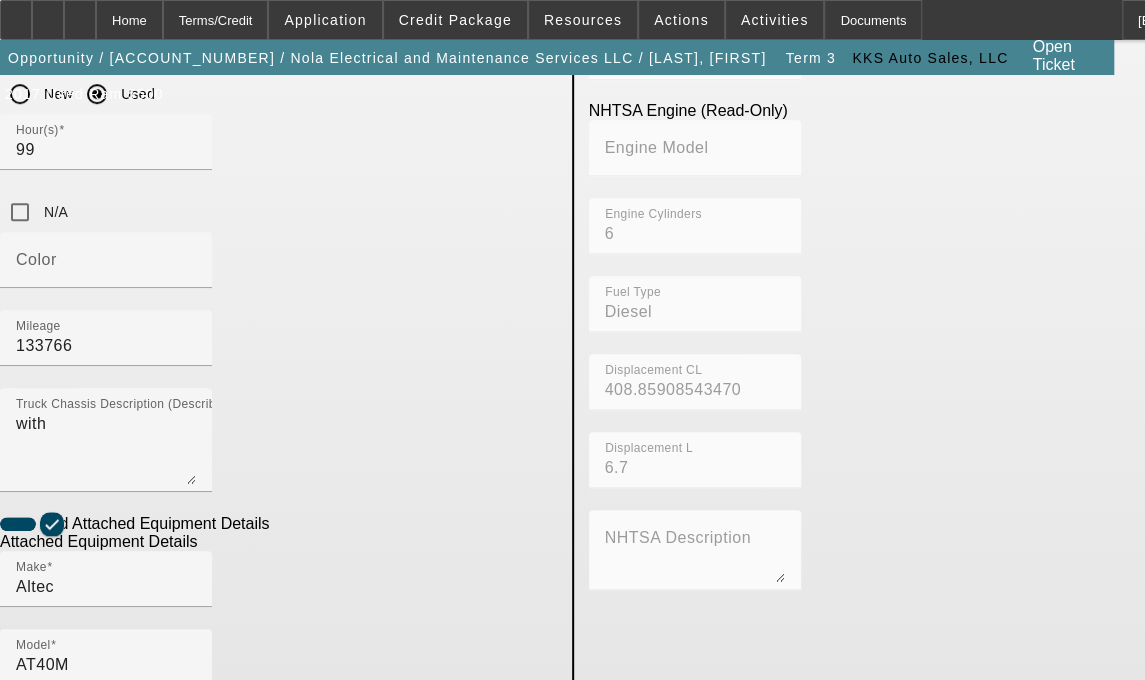 click on "Edit" 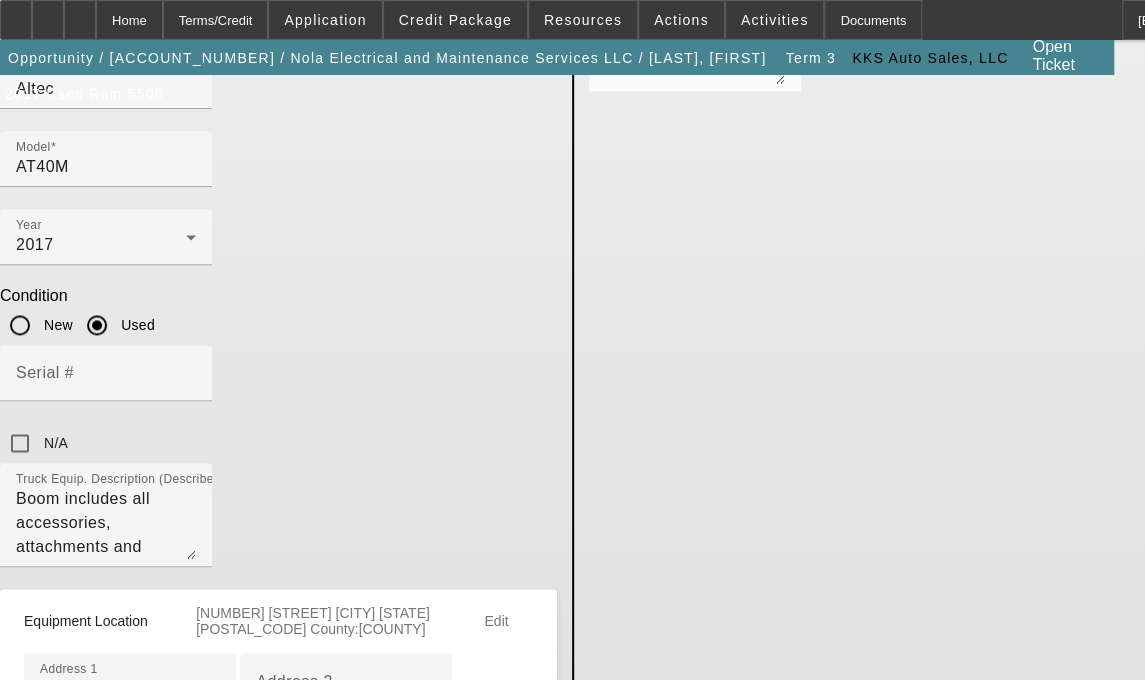 scroll, scrollTop: 1100, scrollLeft: 0, axis: vertical 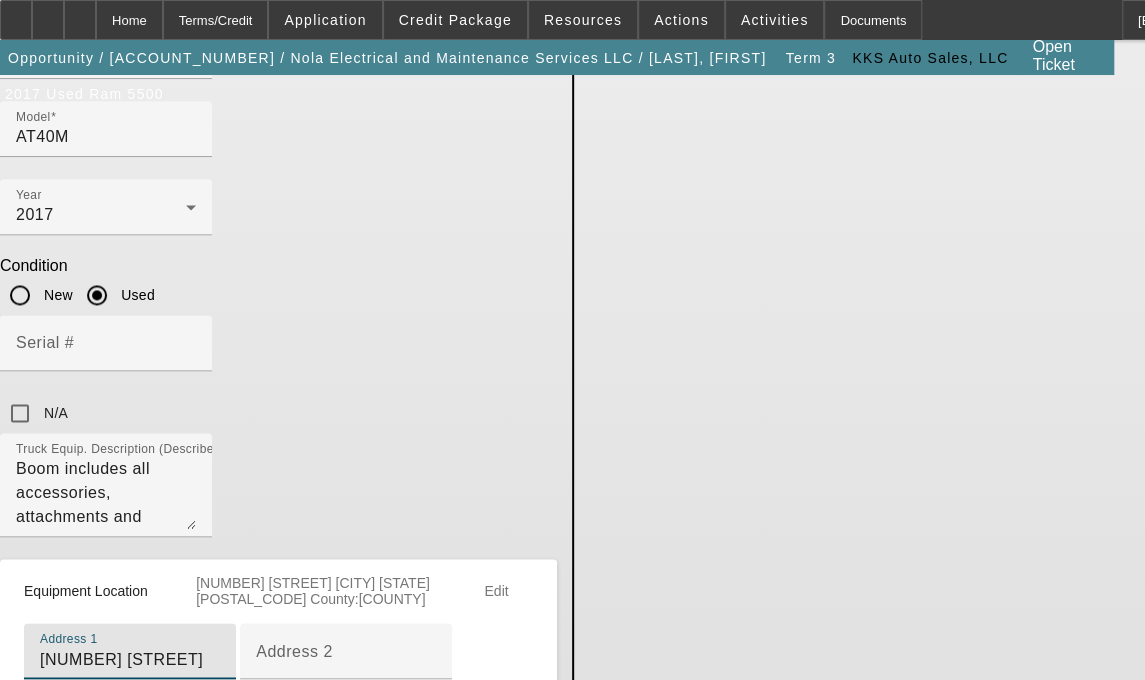 click on "[NUMBER] [STREET]" at bounding box center [130, 659] 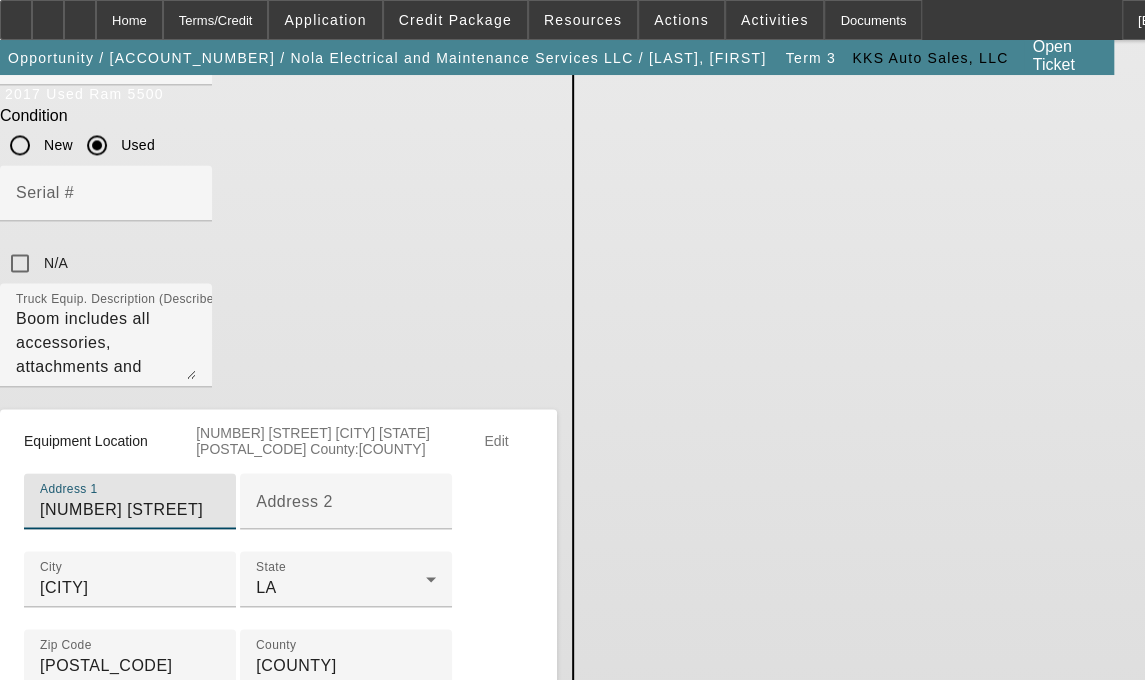 scroll, scrollTop: 1364, scrollLeft: 0, axis: vertical 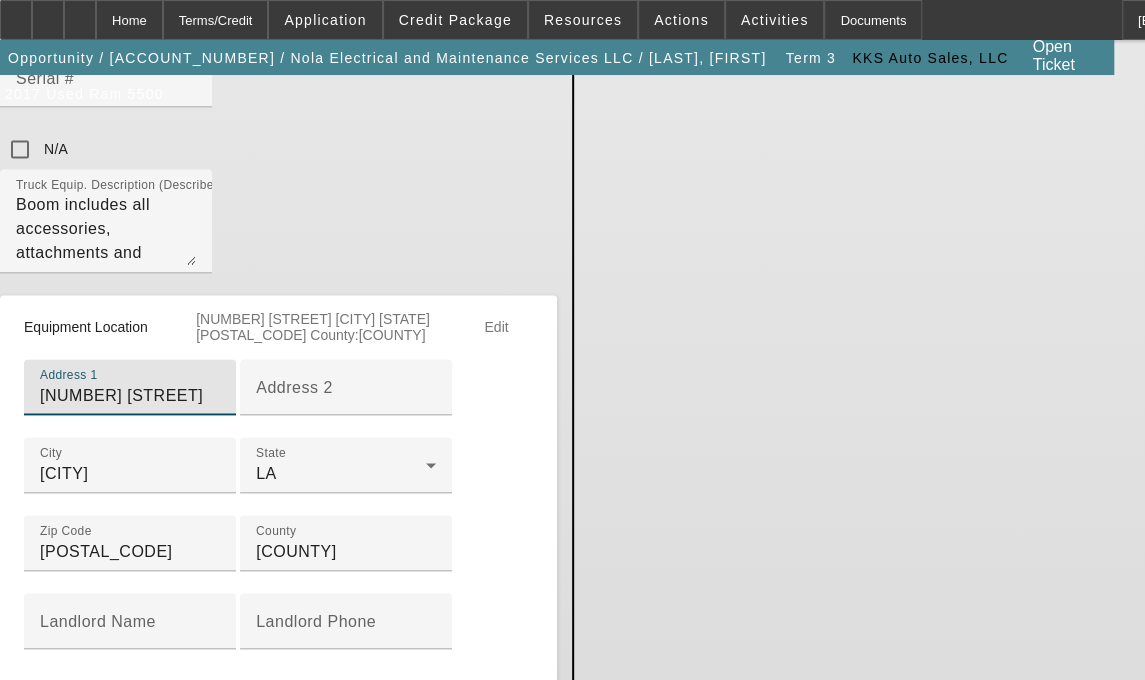 type on "45044 Walls Cemetery Rd" 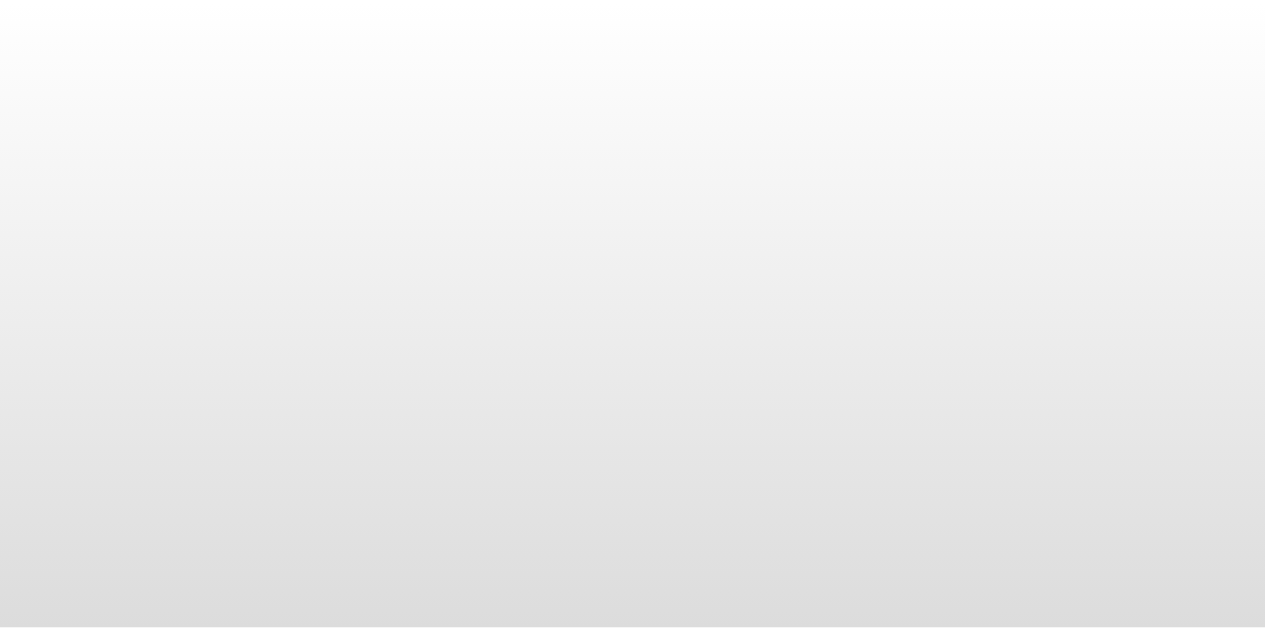scroll, scrollTop: 0, scrollLeft: 0, axis: both 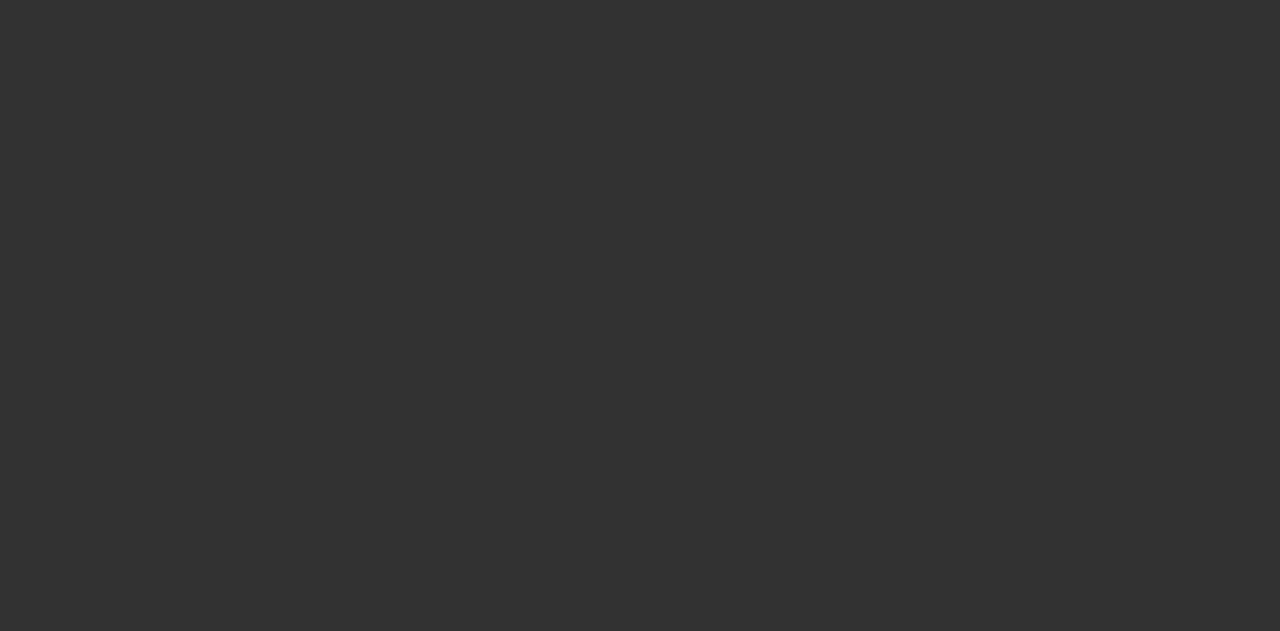 select on "3" 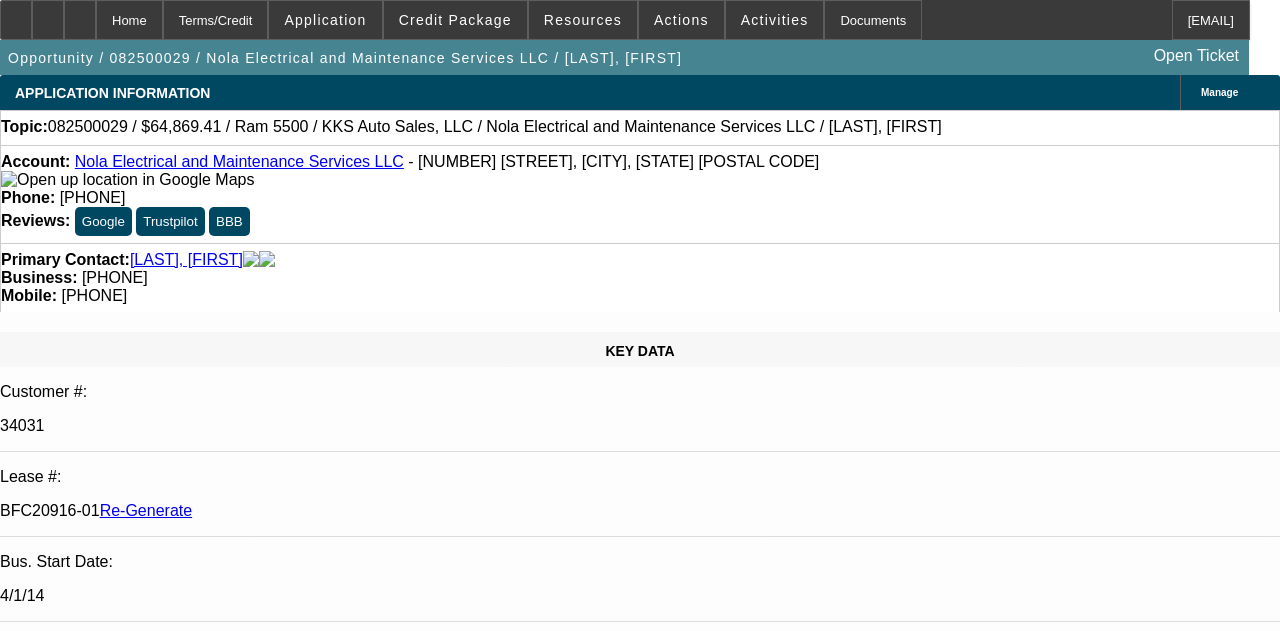 select on "0.1" 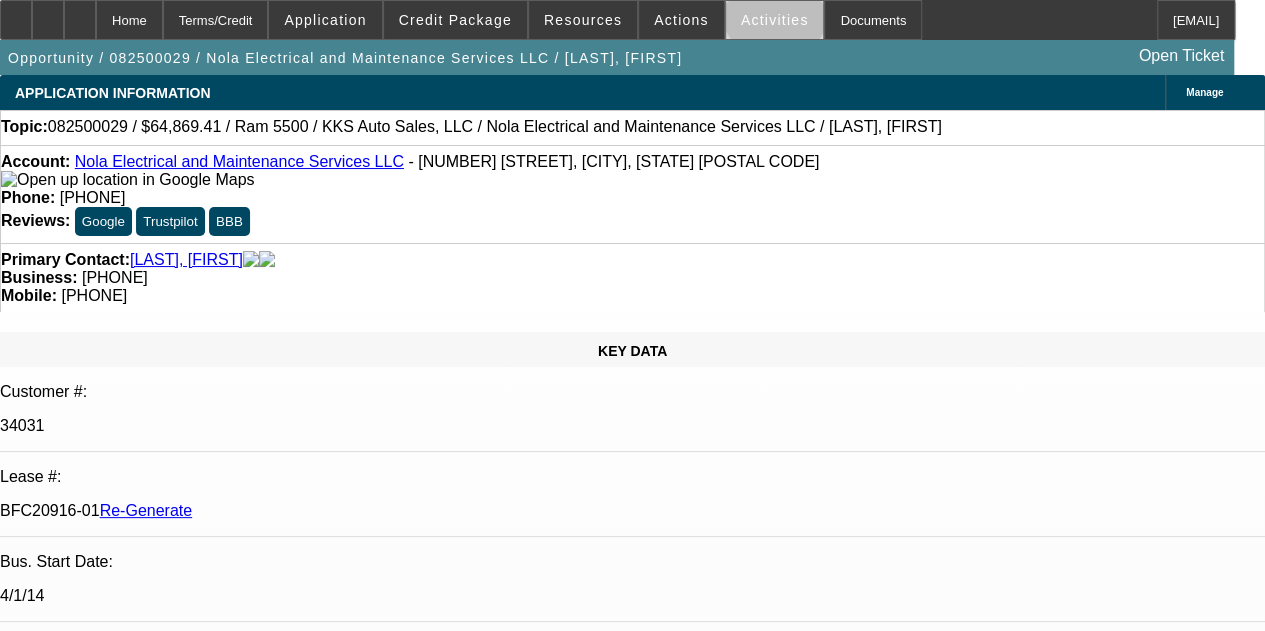 click on "Activities" at bounding box center [775, 20] 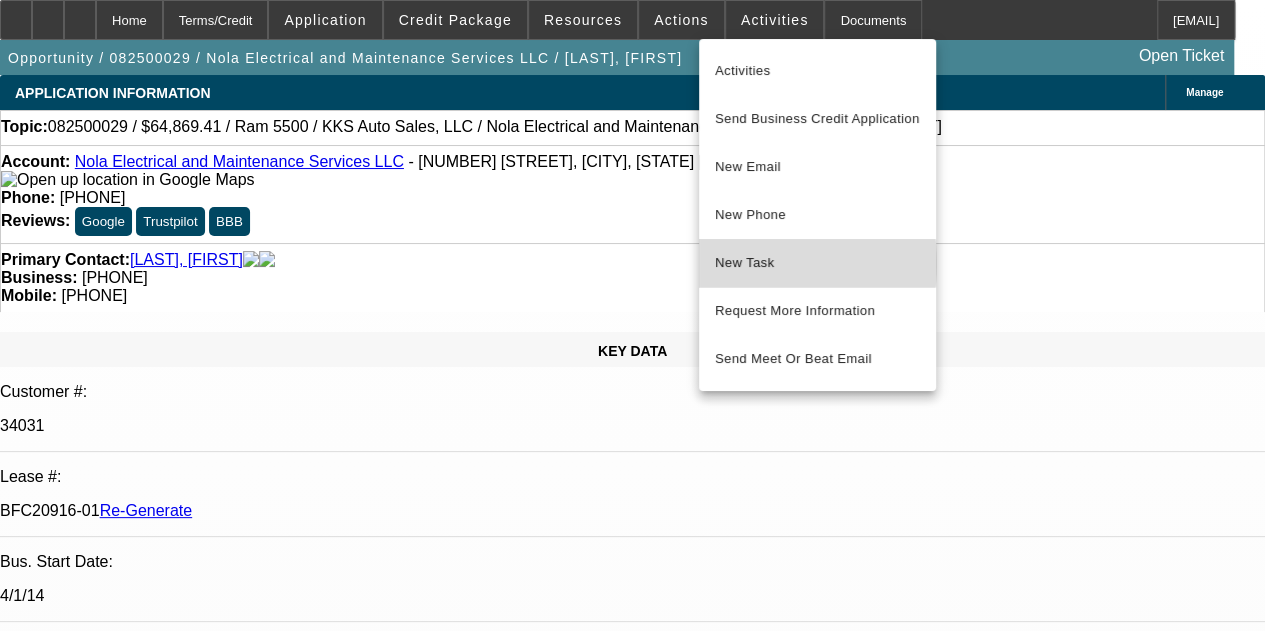 click on "New Task" at bounding box center (817, 263) 